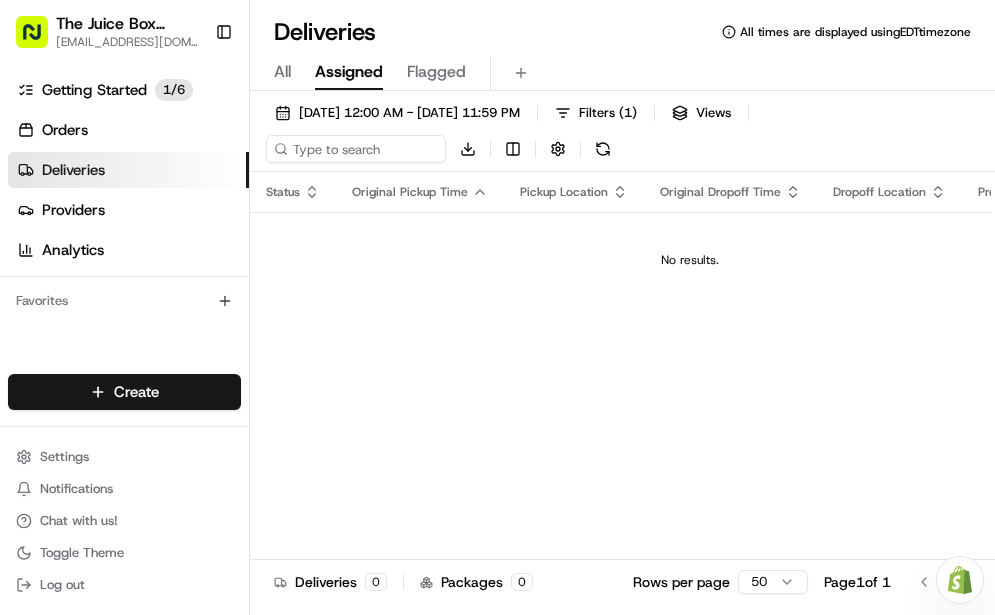 scroll, scrollTop: 0, scrollLeft: 0, axis: both 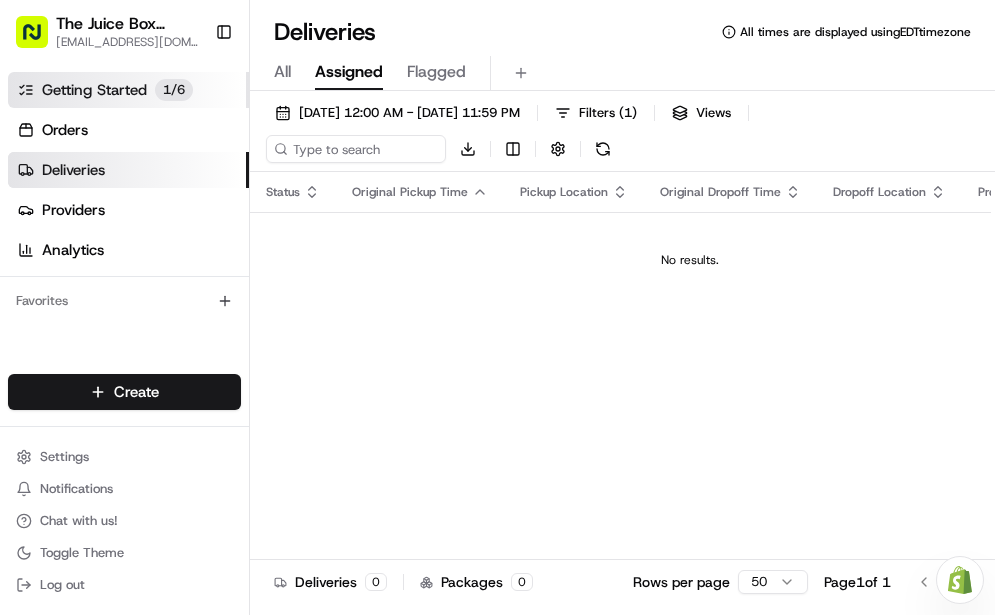 click on "Getting Started" at bounding box center (94, 90) 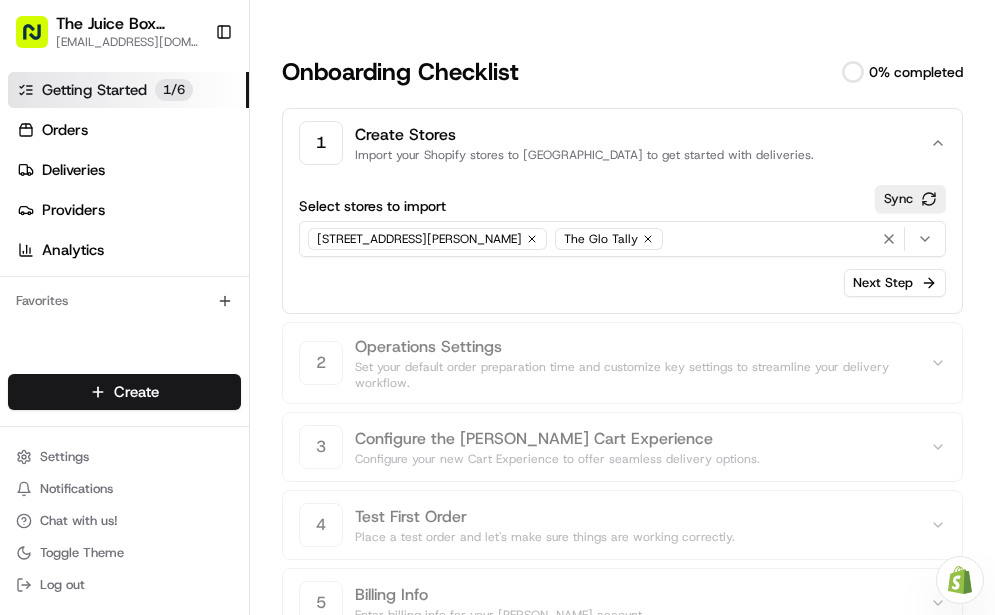 click on "The Glo Tally" at bounding box center (609, 239) 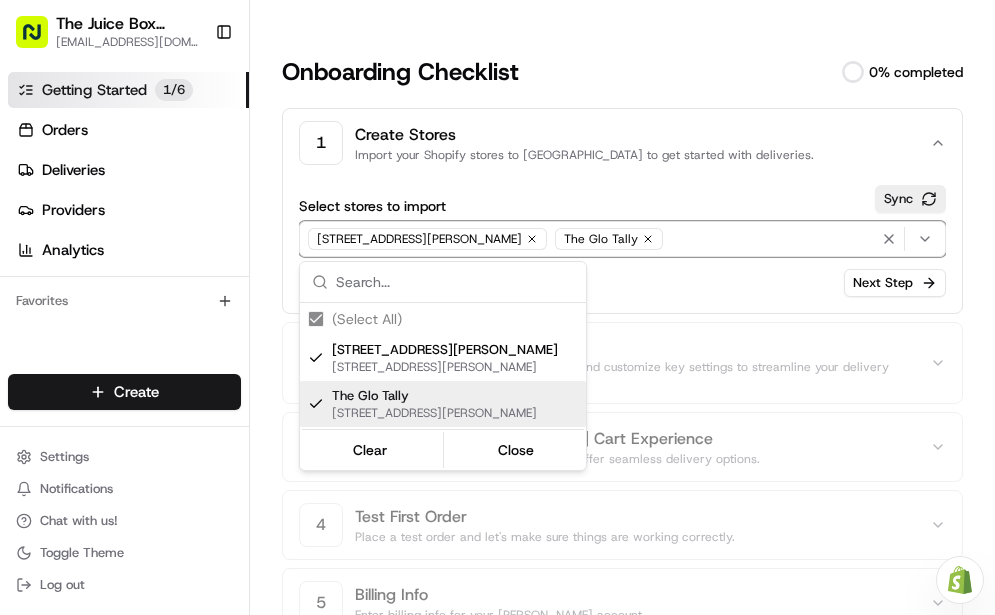 click at bounding box center [316, 404] 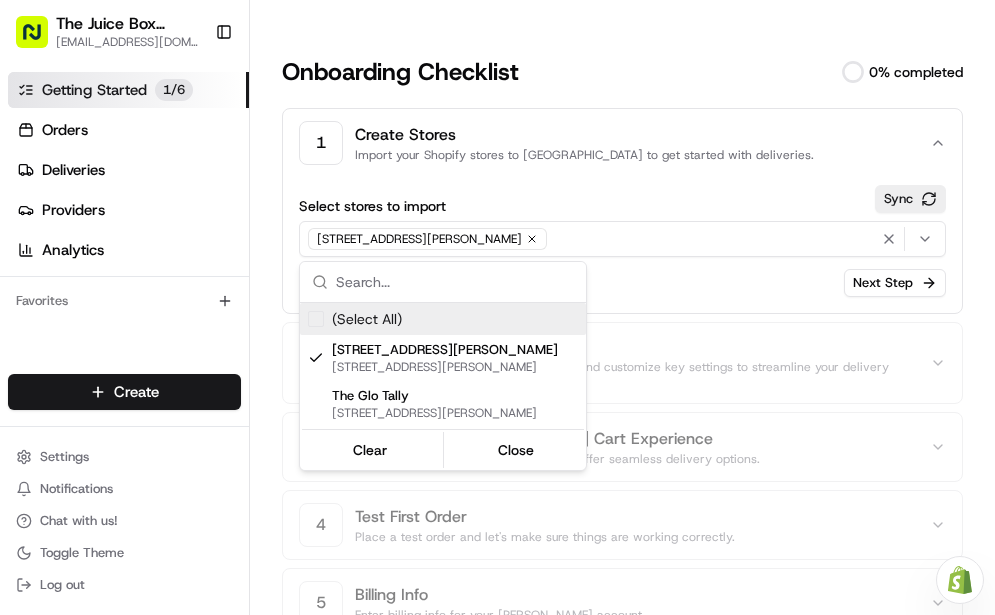 click on "The Juice Box Thomasville [EMAIL_ADDRESS][DOMAIN_NAME] Toggle Sidebar Getting Started 1 / 6 Orders Deliveries Providers Analytics Favorites Main Menu Members & Organization Organization Users Roles Preferences Customization Tracking Orchestration Automations Dispatch Strategy Locations Pickup Locations Dropoff Locations Billing Billing Refund Requests Integrations Notification Triggers Webhooks API Keys Request Logs Create Settings Notifications Chat with us! Toggle Theme Log out Need help with your Shopify Onboarding? Reach out to Support by clicking this button! Onboarding Checklist 0 % completed 1 Create Stores Import your Shopify stores to [GEOGRAPHIC_DATA] to get started with deliveries. Select stores to import Sync   [STREET_ADDRESS][PERSON_NAME] Next Step 2 Operations Settings Set your default order preparation time and customize key settings to streamline your delivery workflow. 3 Configure the [PERSON_NAME] Cart Experience Configure your new Cart Experience to offer seamless delivery options. 4 5 6" at bounding box center (497, 307) 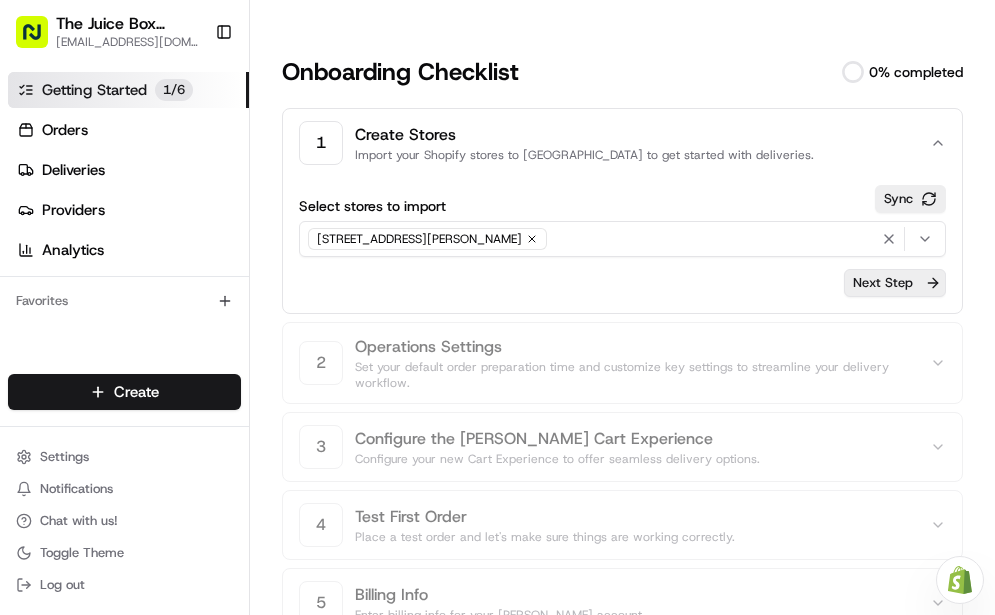 click on "Next Step" at bounding box center [895, 283] 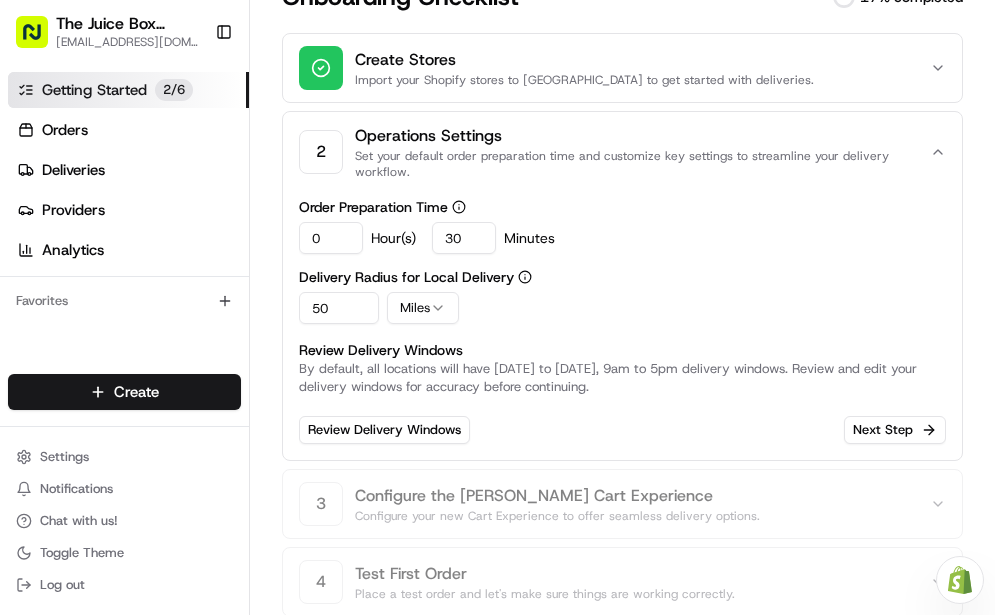scroll, scrollTop: 78, scrollLeft: 0, axis: vertical 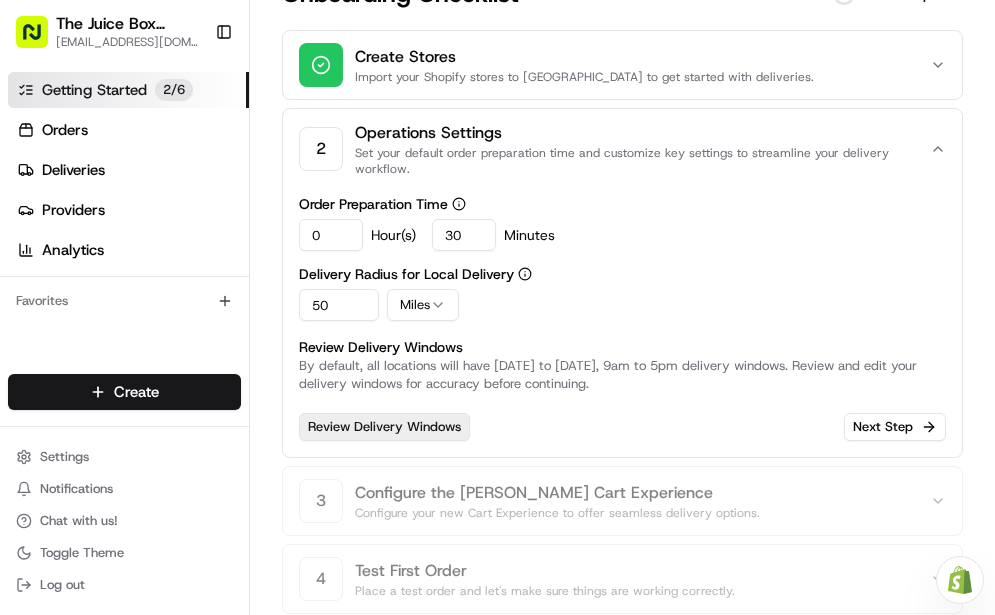click on "Review Delivery Windows" at bounding box center (384, 427) 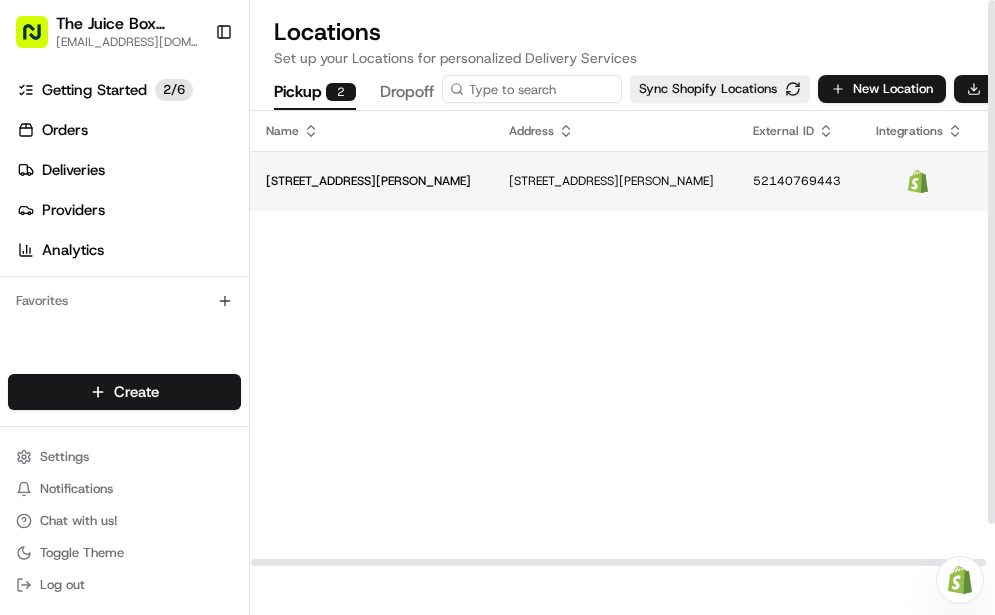 click on "[STREET_ADDRESS][PERSON_NAME]" at bounding box center [614, 181] 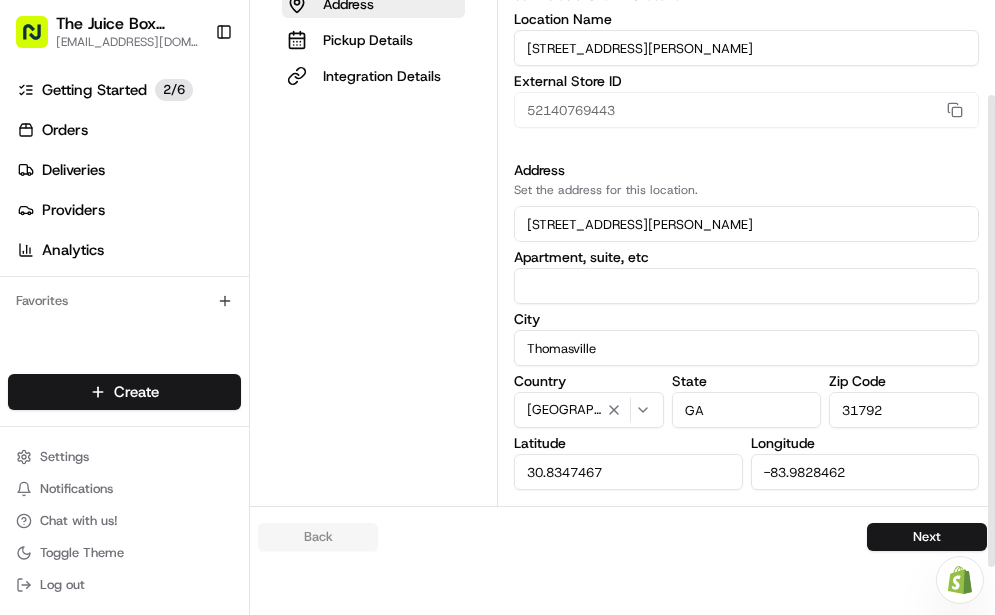 scroll, scrollTop: 0, scrollLeft: 0, axis: both 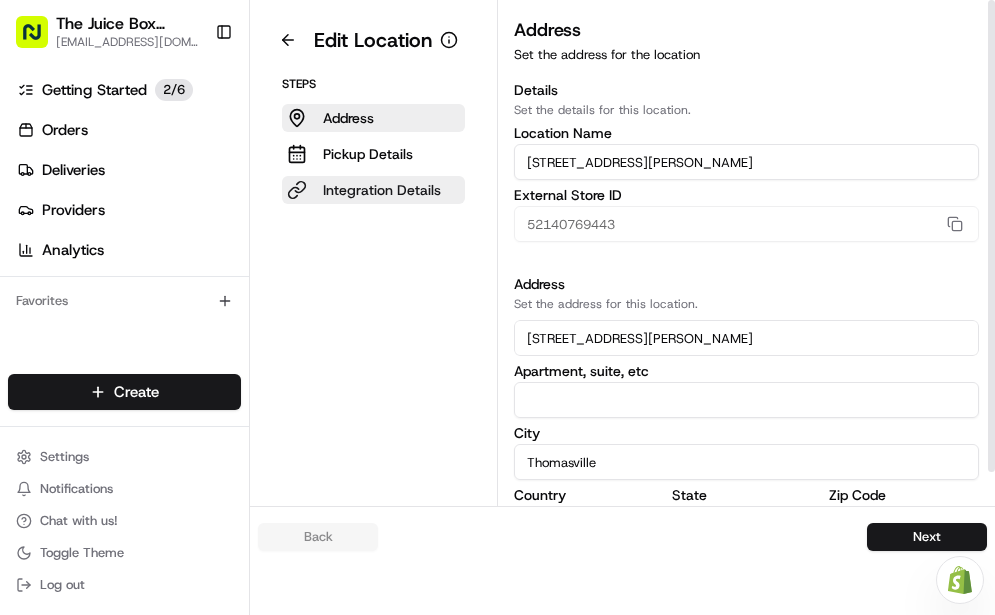click on "Integration Details" at bounding box center (382, 190) 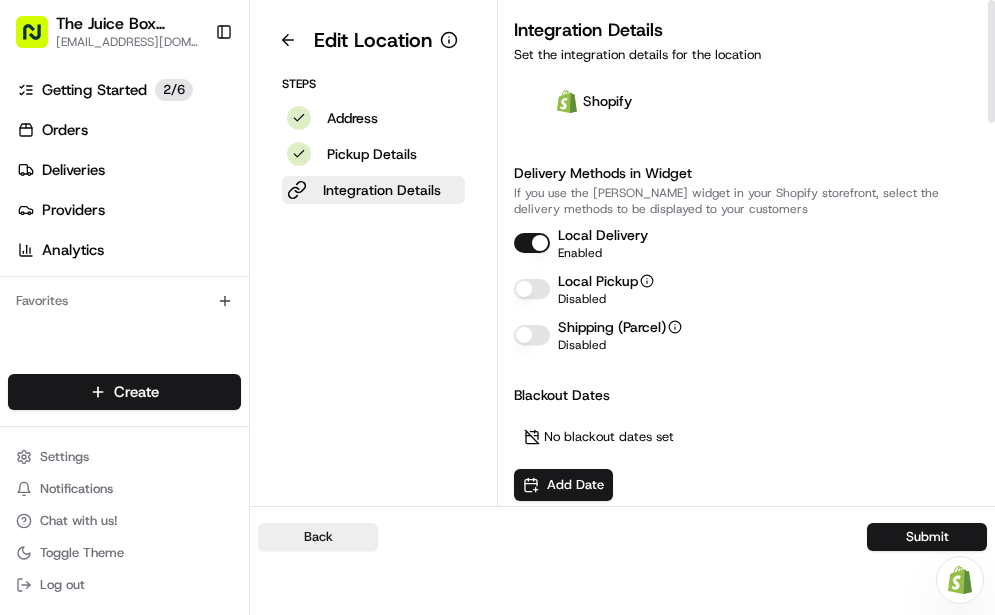 click at bounding box center (532, 289) 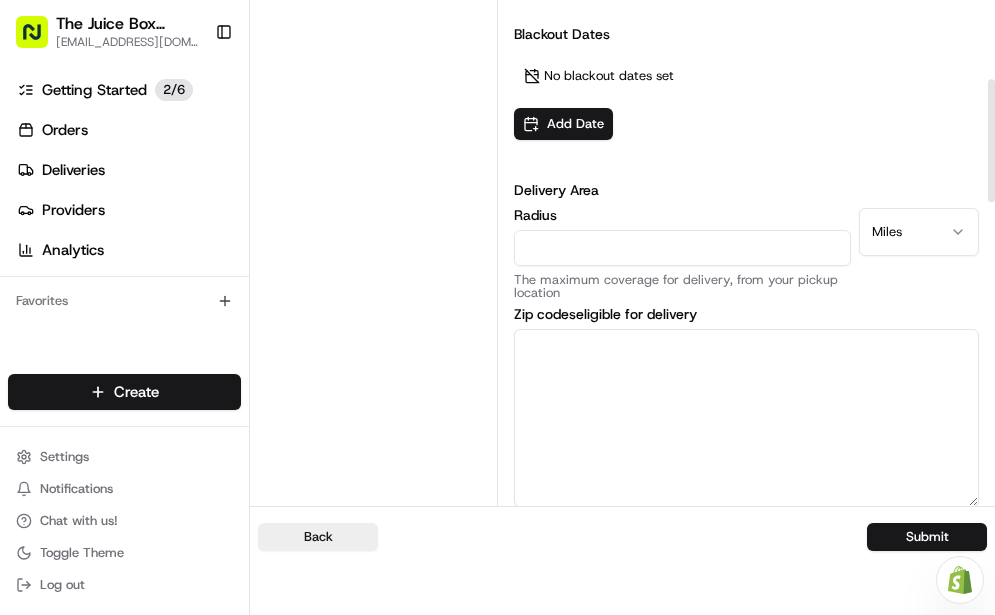 scroll, scrollTop: 366, scrollLeft: 0, axis: vertical 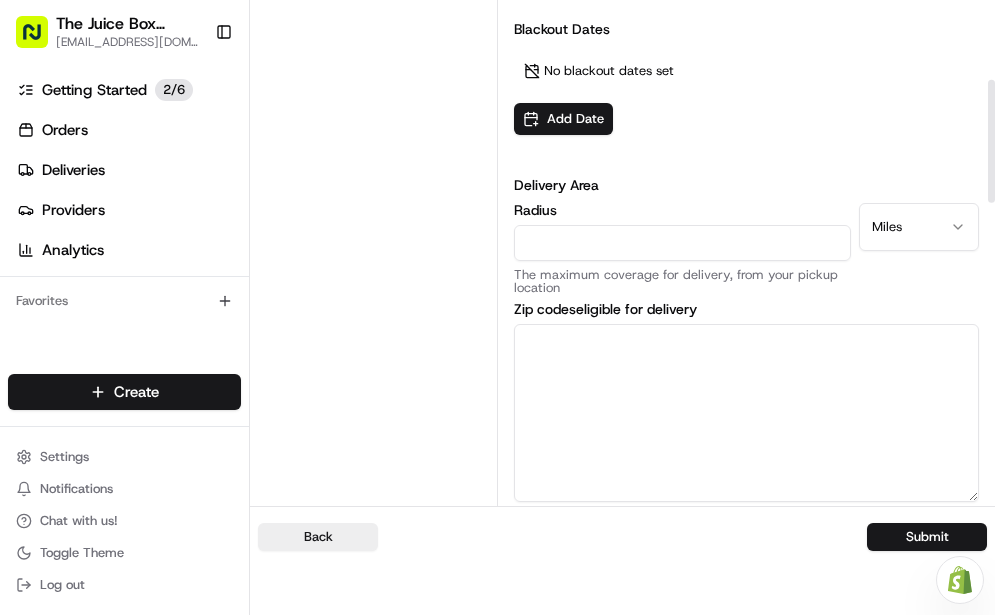 click on "Radius" at bounding box center (682, 243) 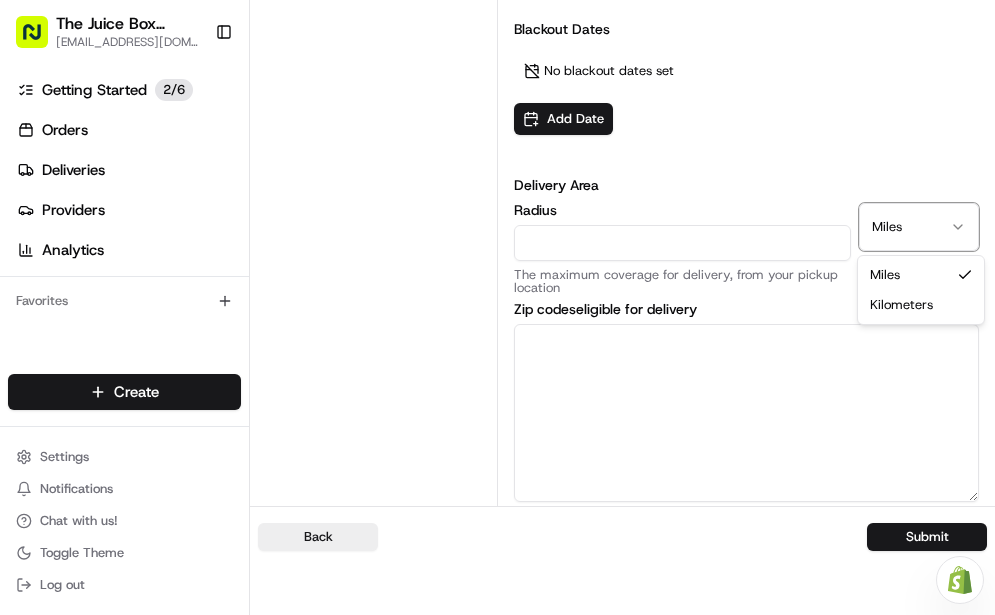 click on "The Juice Box Thomasville [EMAIL_ADDRESS][DOMAIN_NAME] Toggle Sidebar Getting Started 2 / 6 Orders Deliveries Providers Analytics Favorites Main Menu Members & Organization Organization Users Roles Preferences Customization Tracking Orchestration Automations Dispatch Strategy Locations Pickup Locations Dropoff Locations Billing Billing Refund Requests Integrations Notification Triggers Webhooks API Keys Request Logs Create Settings Notifications Chat with us! Toggle Theme Log out Need help with your Shopify Onboarding? Reach out to Support by clicking this button! Edit Location Steps Address Pickup Details Integration Details Integration Details Set the integration details for the location Shopify Delivery Methods in Widget If you use the [PERSON_NAME] widget in your Shopify storefront, select the delivery methods to be displayed to your customers Local Delivery Enabled Local Pickup   Enabled Shipping (Parcel)   Disabled Blackout Dates  No blackout dates set  Add Date Delivery Area Radius" at bounding box center (497, 307) 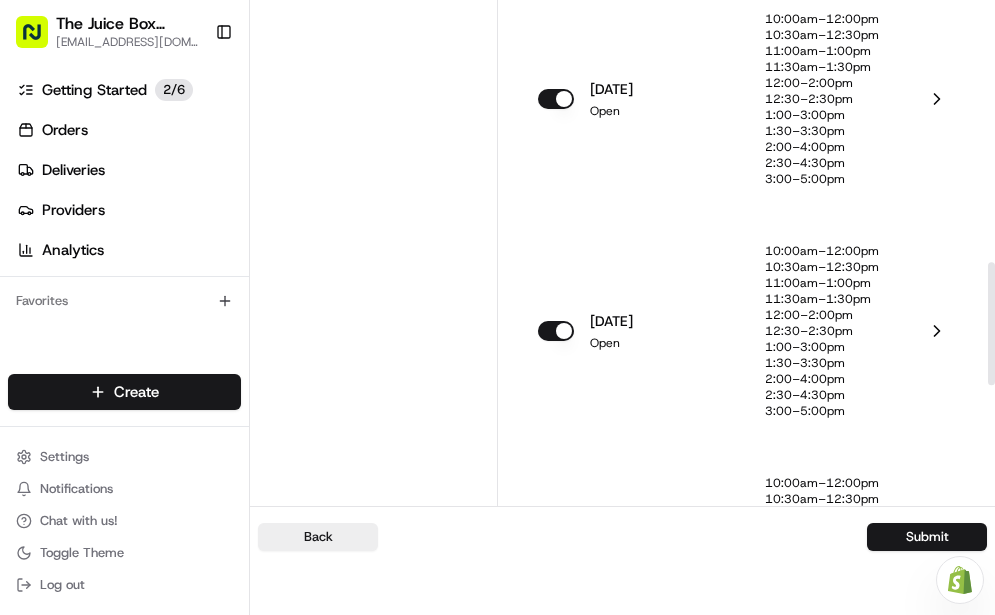 scroll, scrollTop: 1205, scrollLeft: 0, axis: vertical 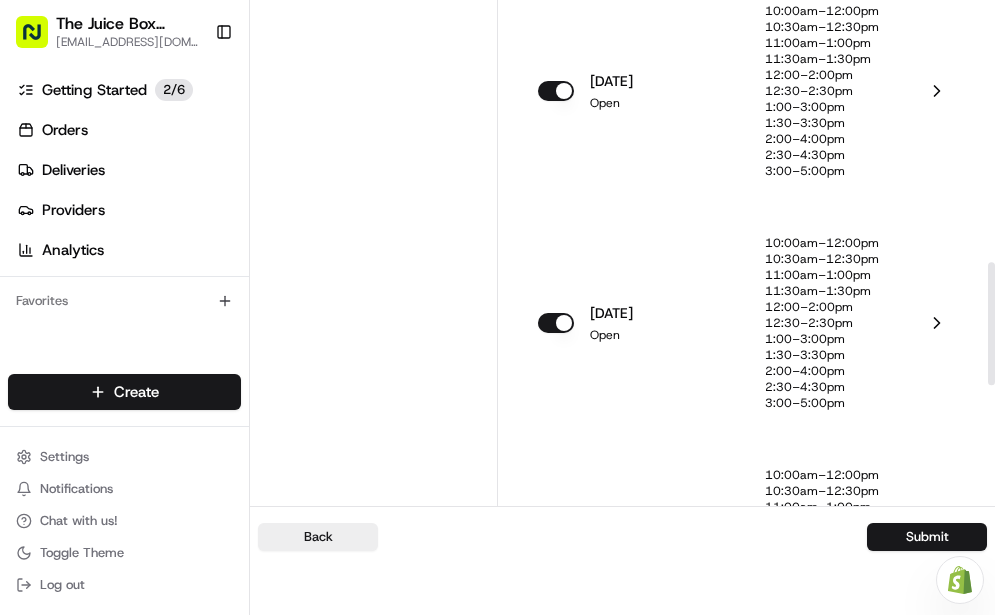click at bounding box center [556, 91] 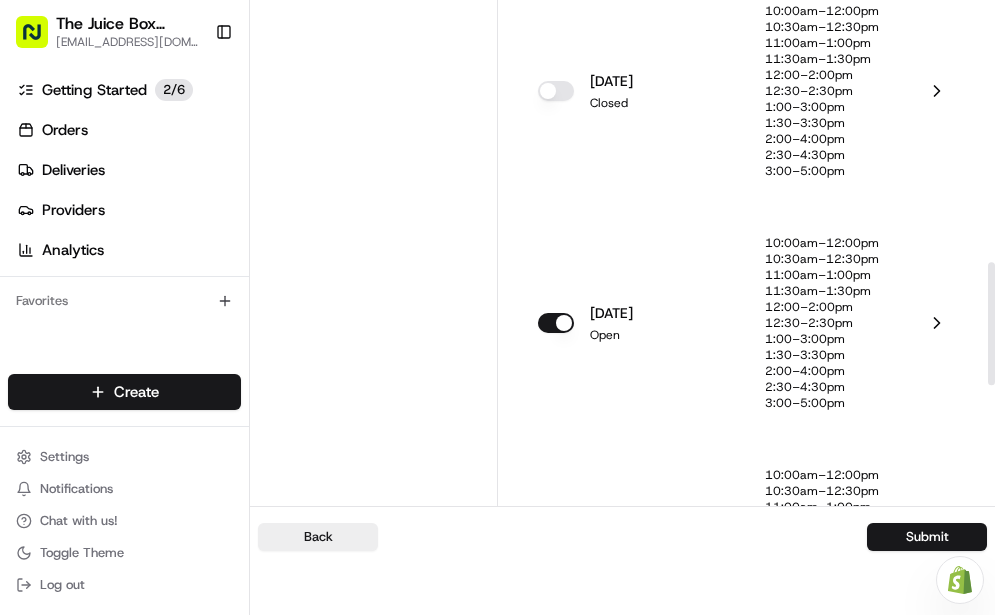 click at bounding box center (556, 323) 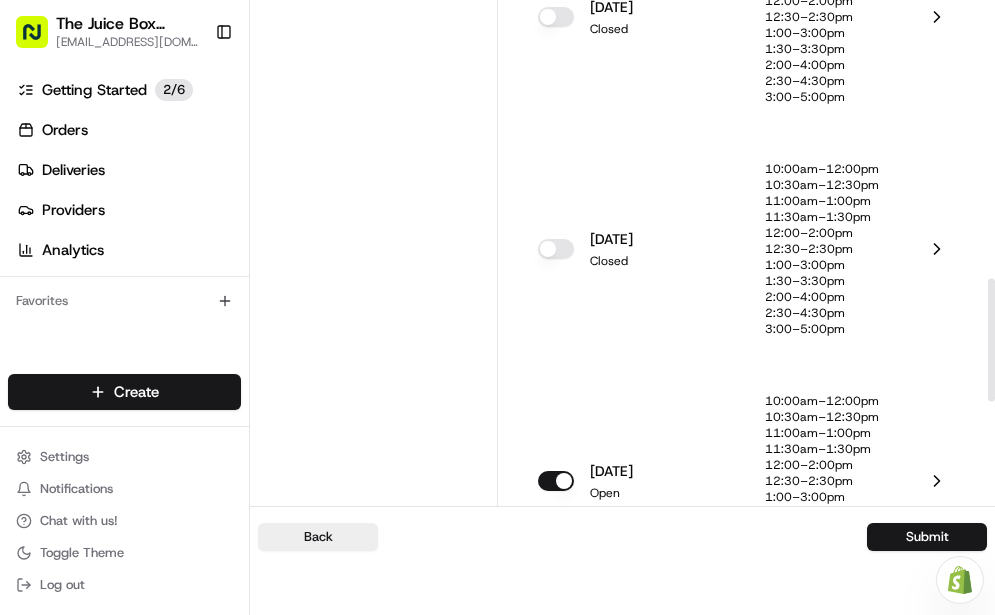 scroll, scrollTop: 1638, scrollLeft: 0, axis: vertical 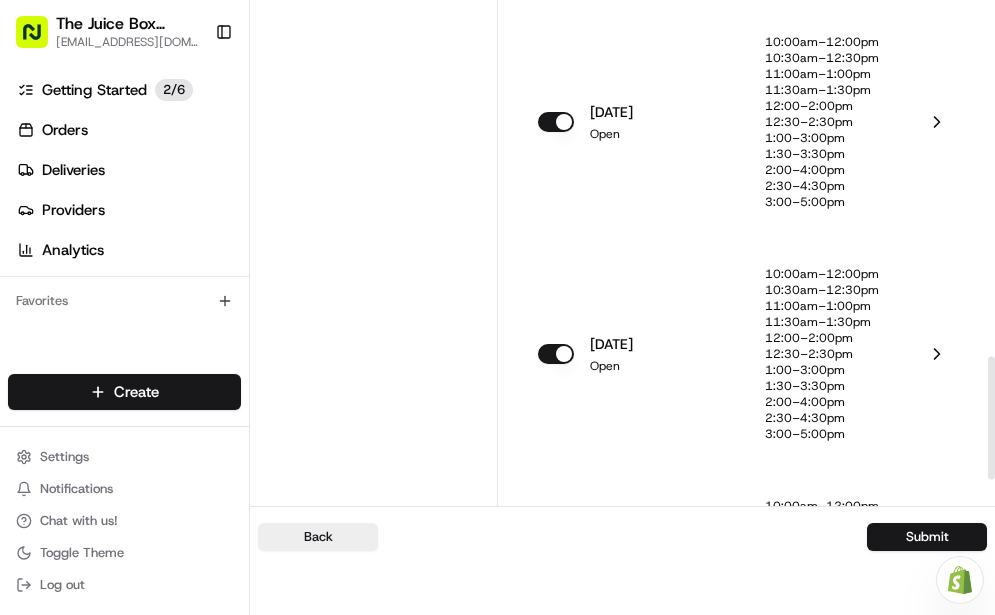 click at bounding box center (556, 122) 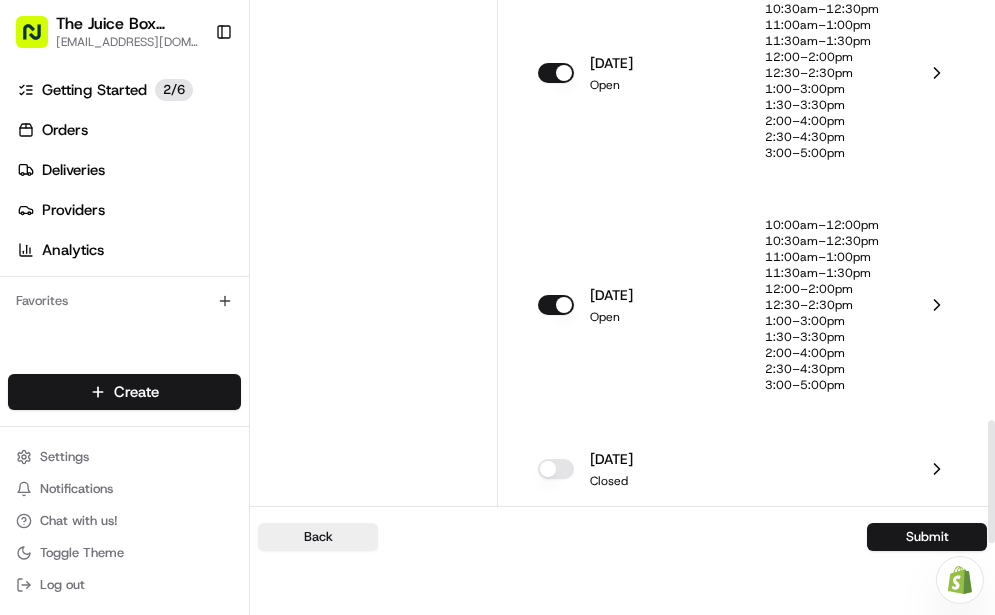 scroll, scrollTop: 1931, scrollLeft: 0, axis: vertical 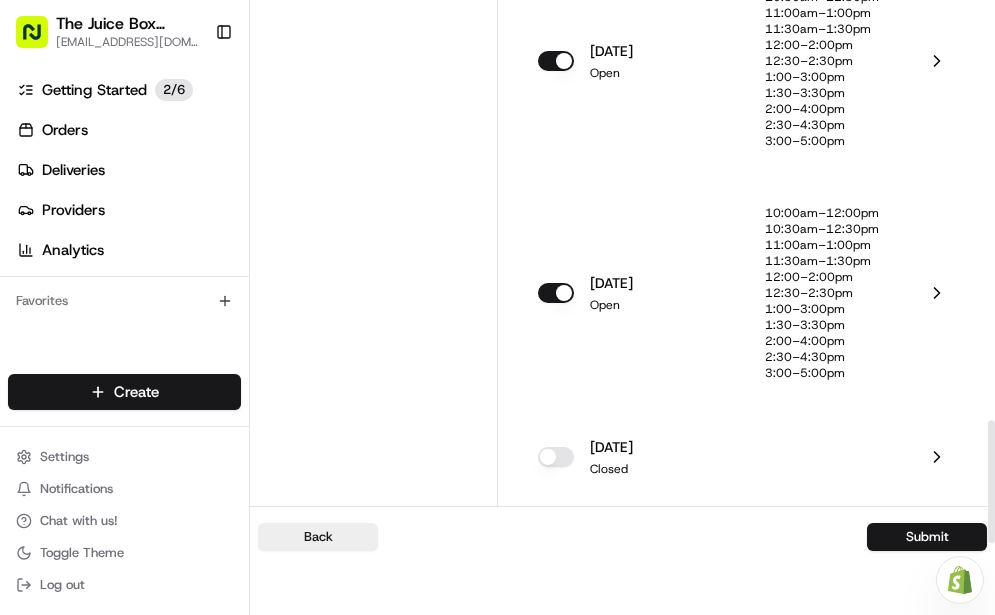 click at bounding box center (556, 61) 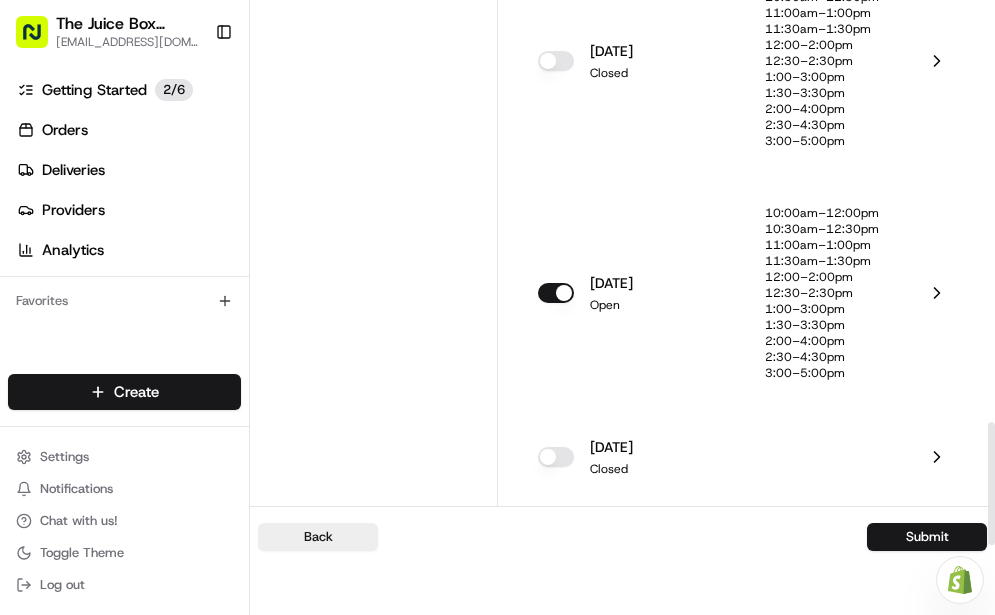scroll, scrollTop: 2038, scrollLeft: 0, axis: vertical 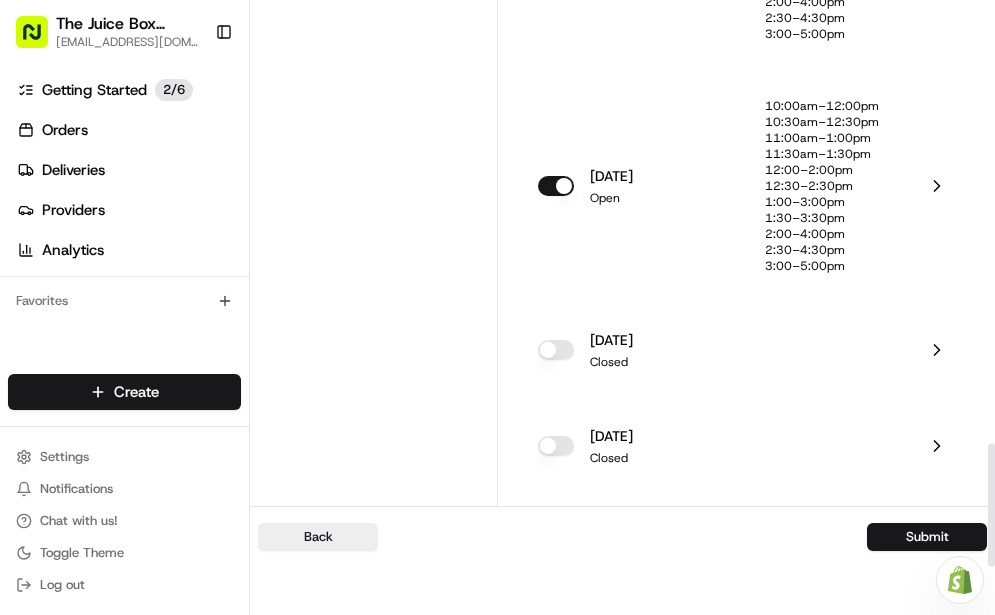 click at bounding box center (556, 350) 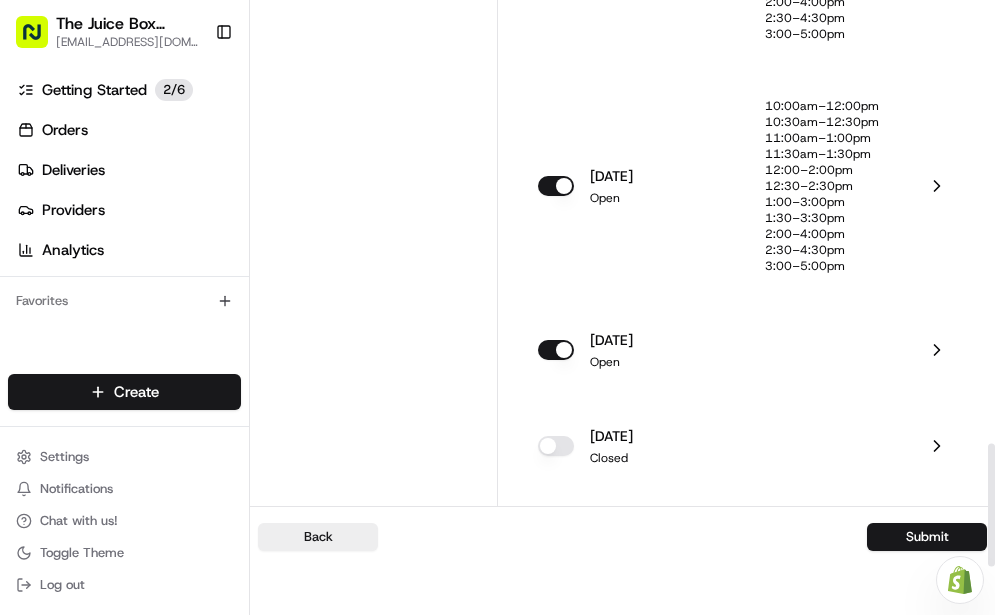 click at bounding box center [556, 446] 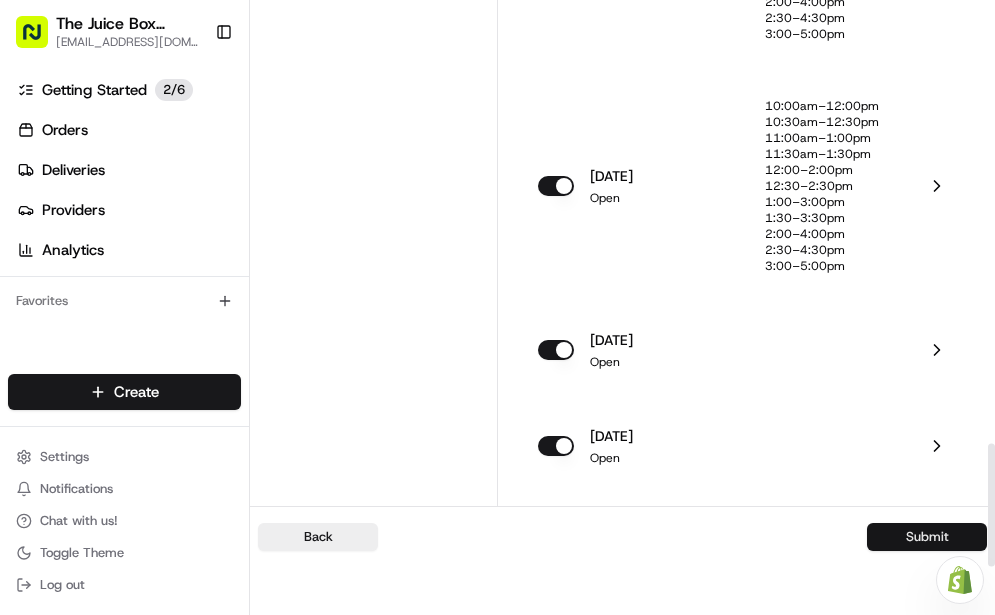 click on "Submit" at bounding box center [927, 537] 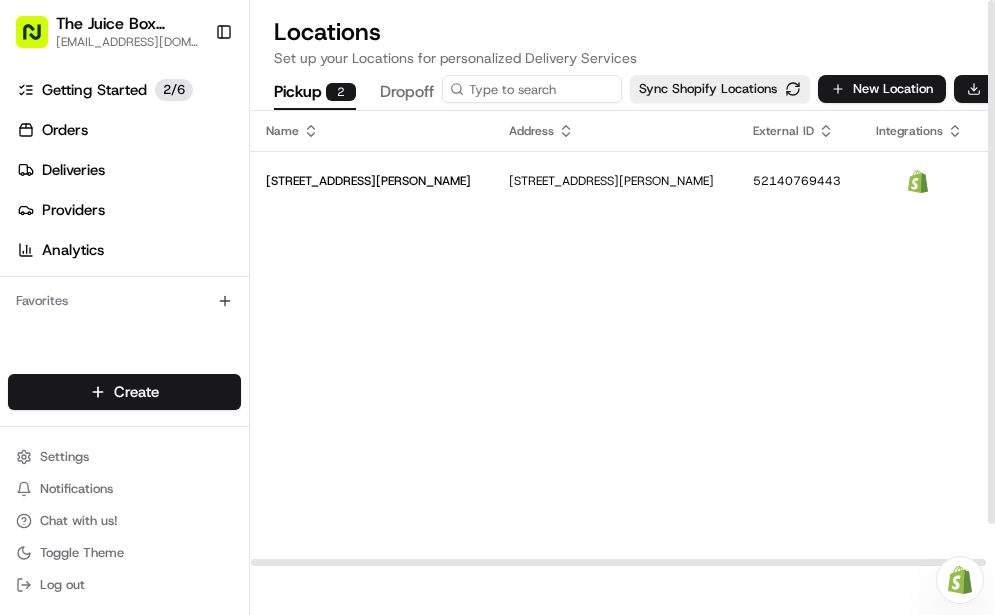 click on "Dropoff" at bounding box center (407, 93) 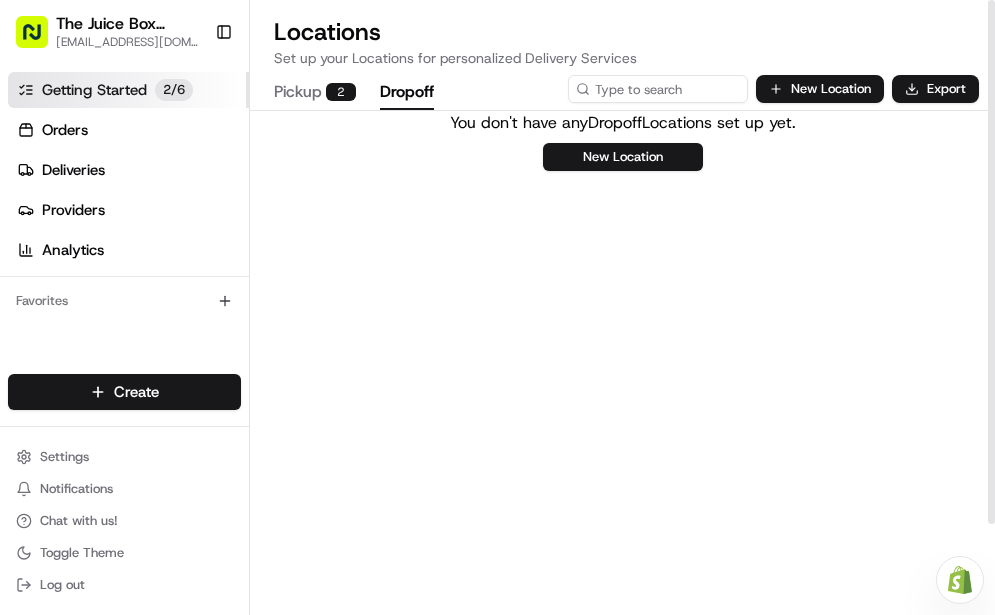 click on "Getting Started 2 / 6" at bounding box center (128, 90) 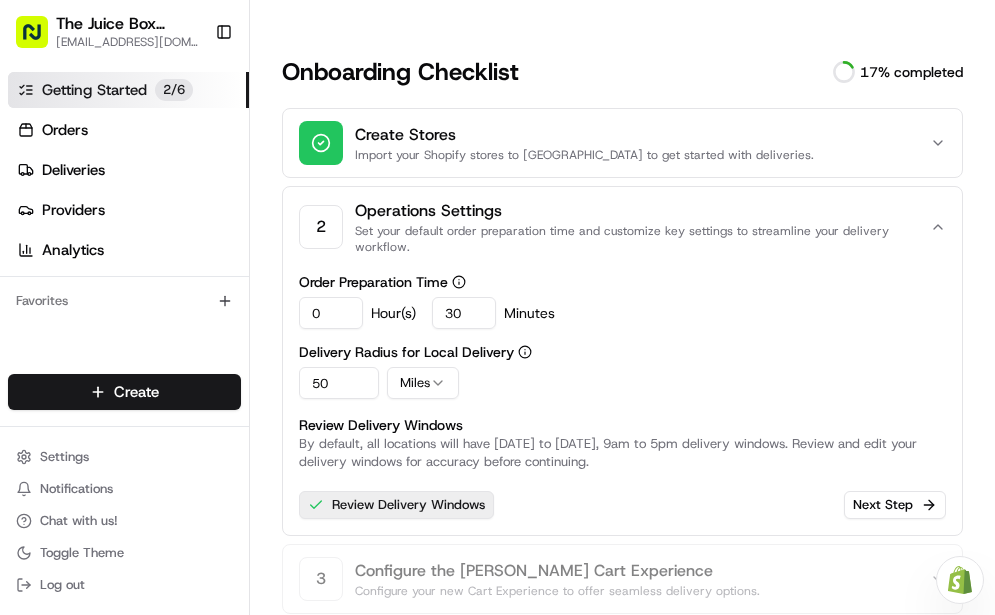 click on "Review Delivery Windows" at bounding box center (396, 505) 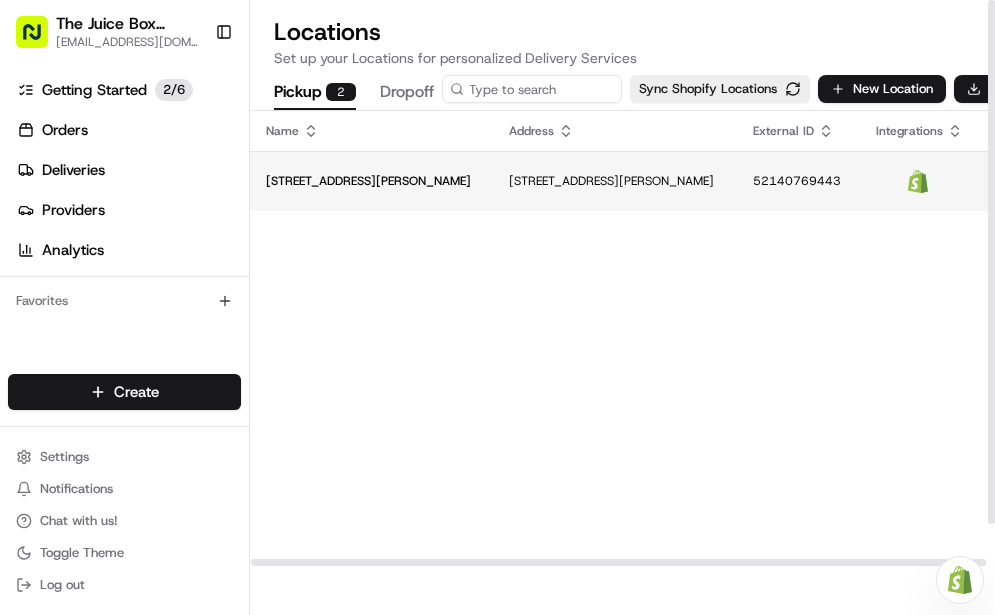 click on "[STREET_ADDRESS][PERSON_NAME]" at bounding box center [371, 181] 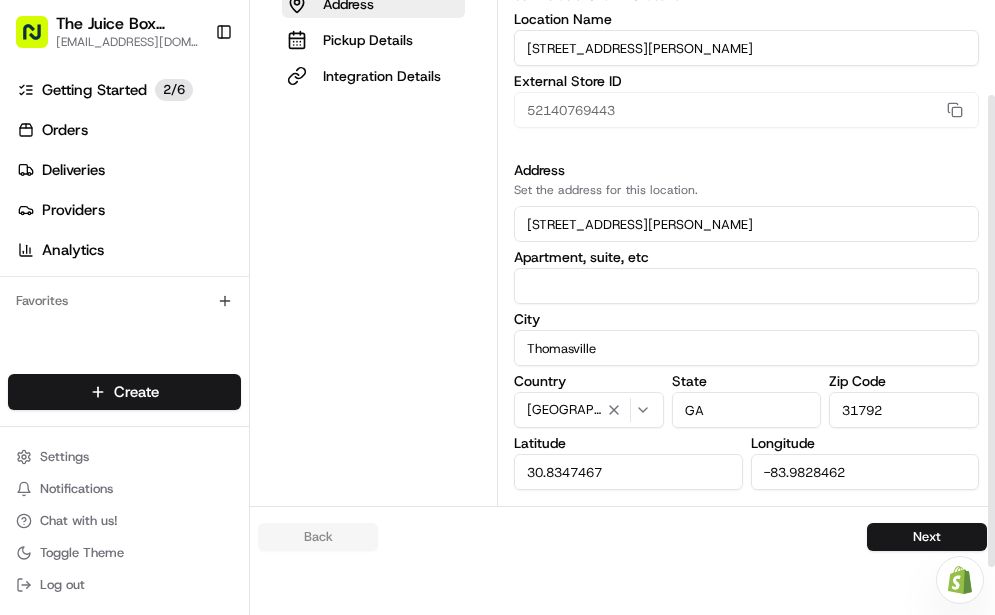 scroll, scrollTop: 0, scrollLeft: 0, axis: both 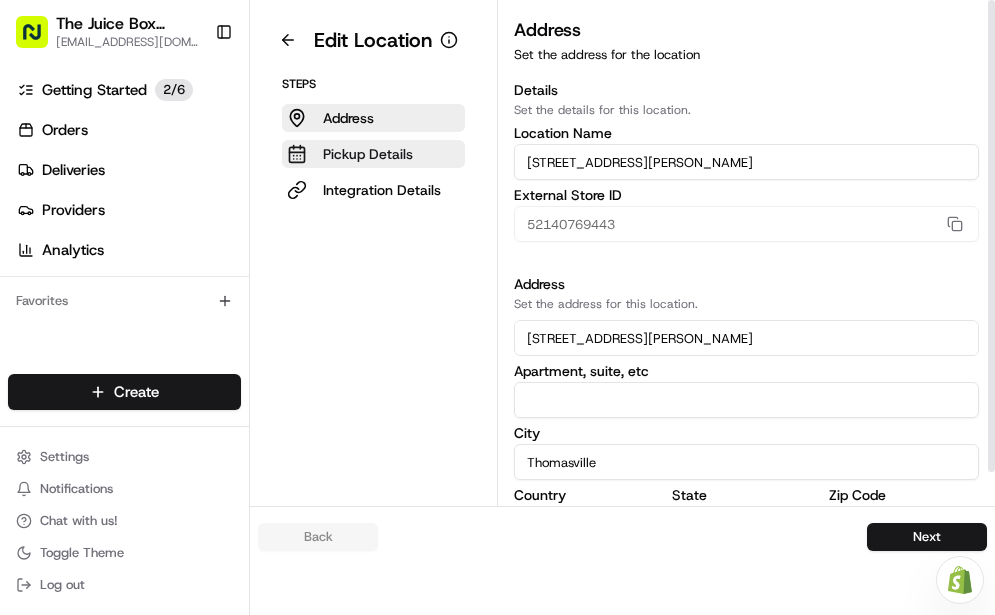 click on "Pickup Details" at bounding box center [368, 154] 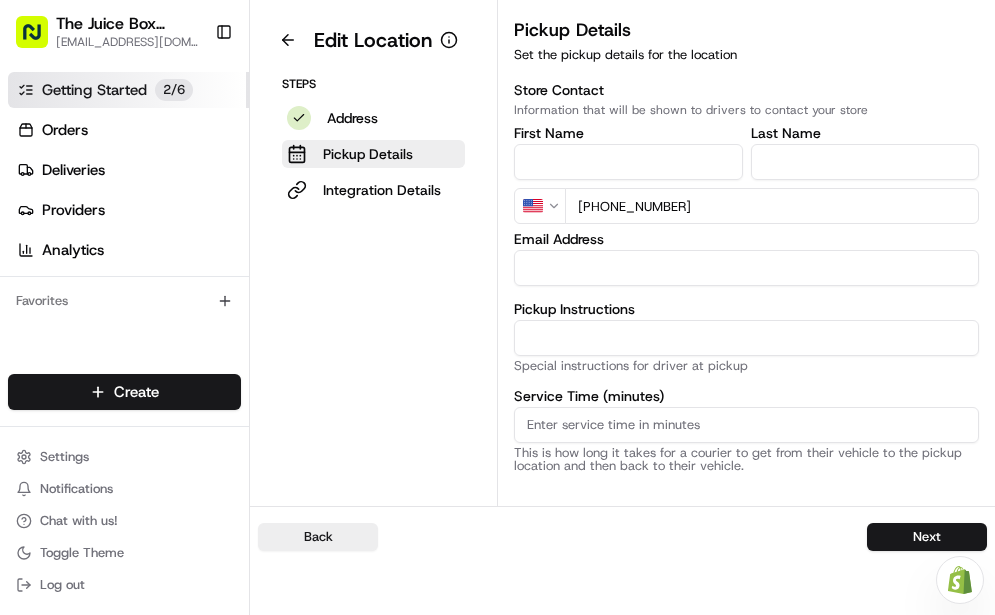 click on "Getting Started" at bounding box center [94, 90] 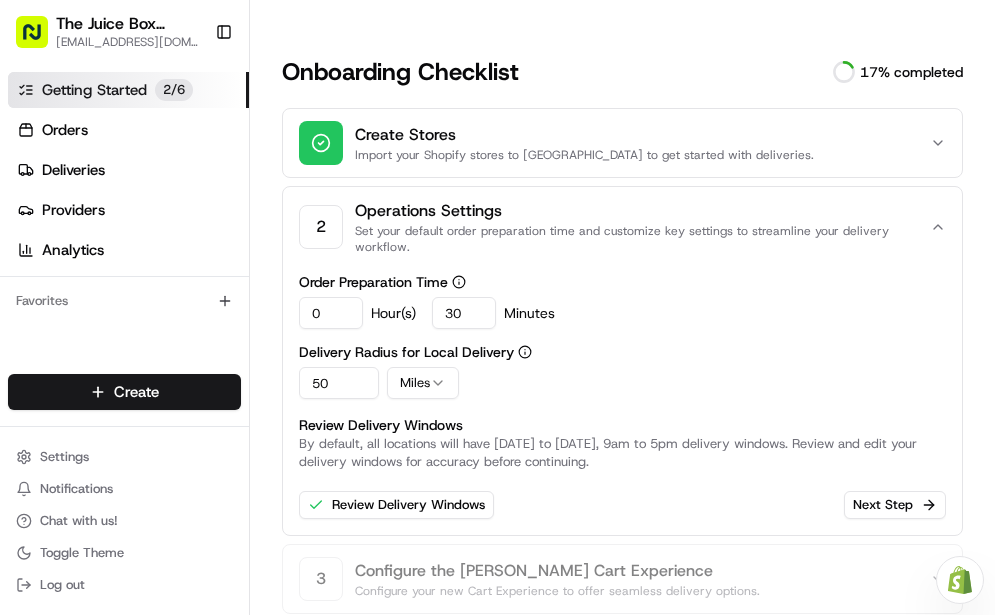 click 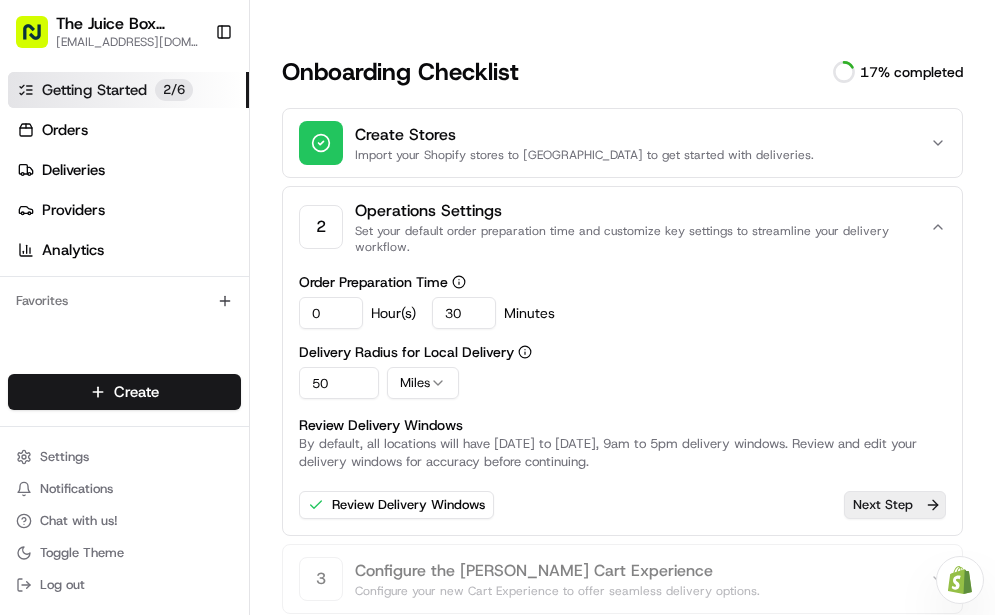 click on "Next Step" at bounding box center (895, 505) 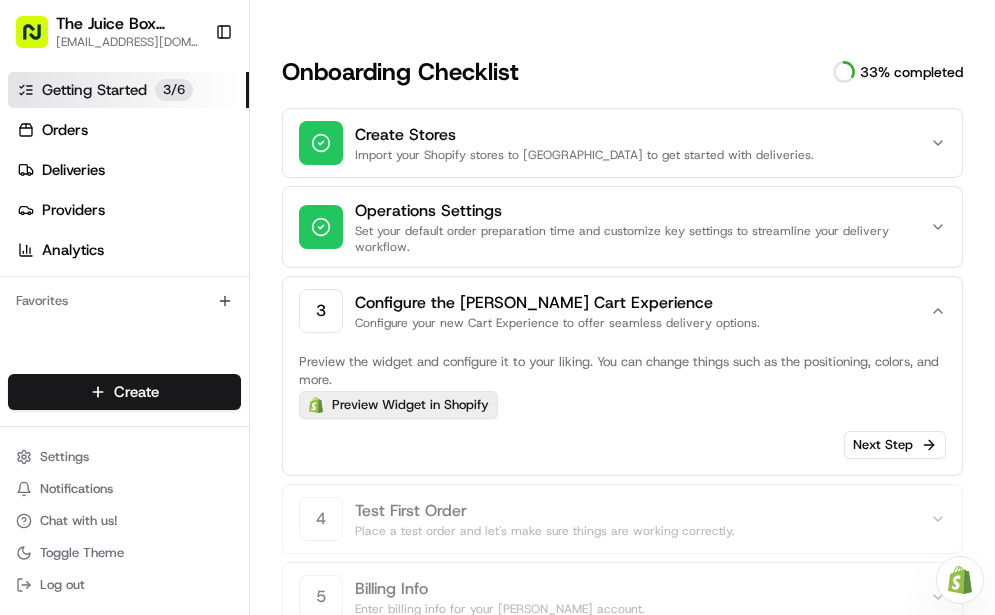 click on "Preview Widget in Shopify" at bounding box center (398, 405) 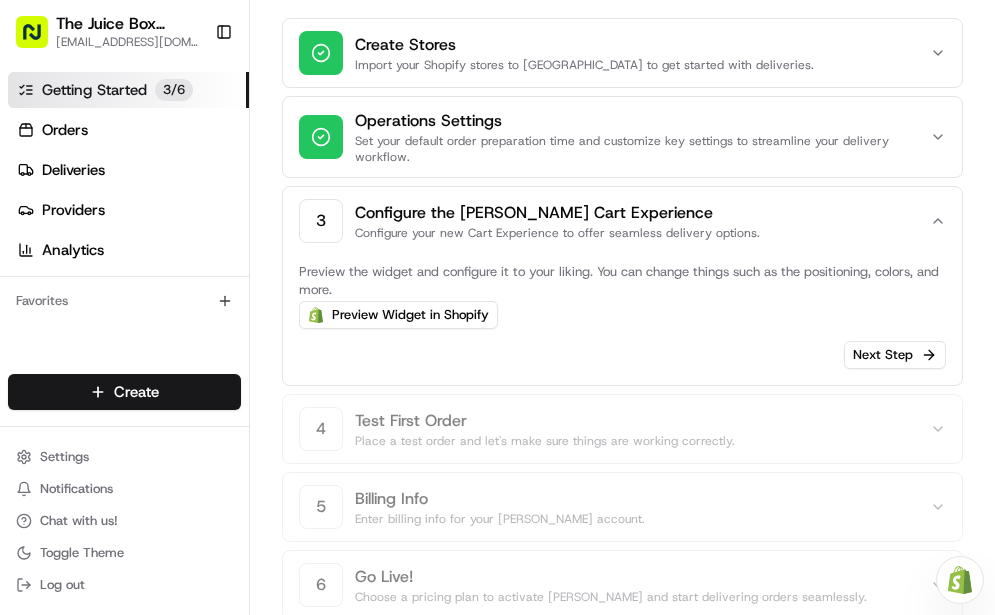 scroll, scrollTop: 359, scrollLeft: 0, axis: vertical 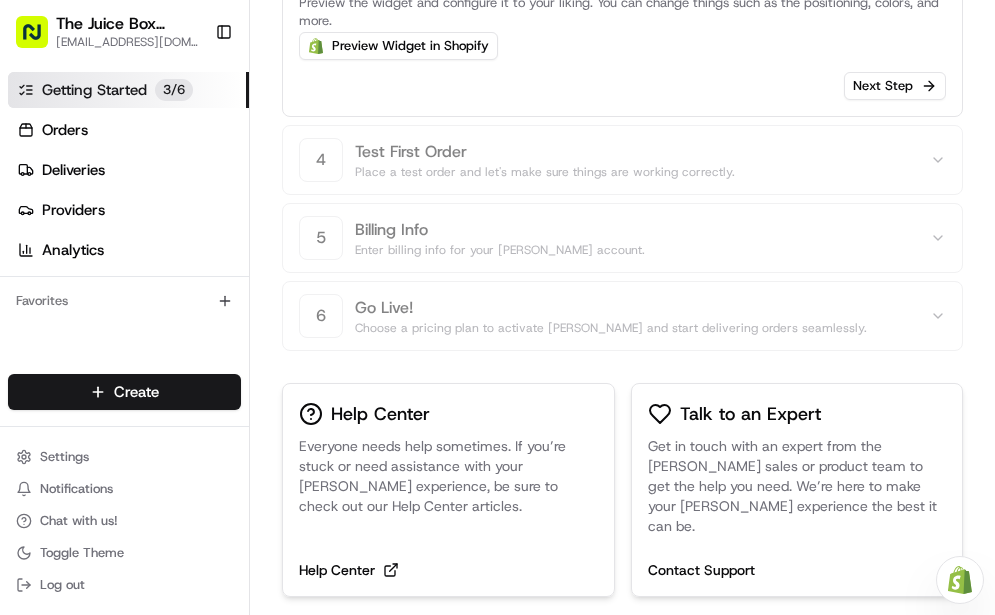 click on "Next Step" at bounding box center (895, 86) 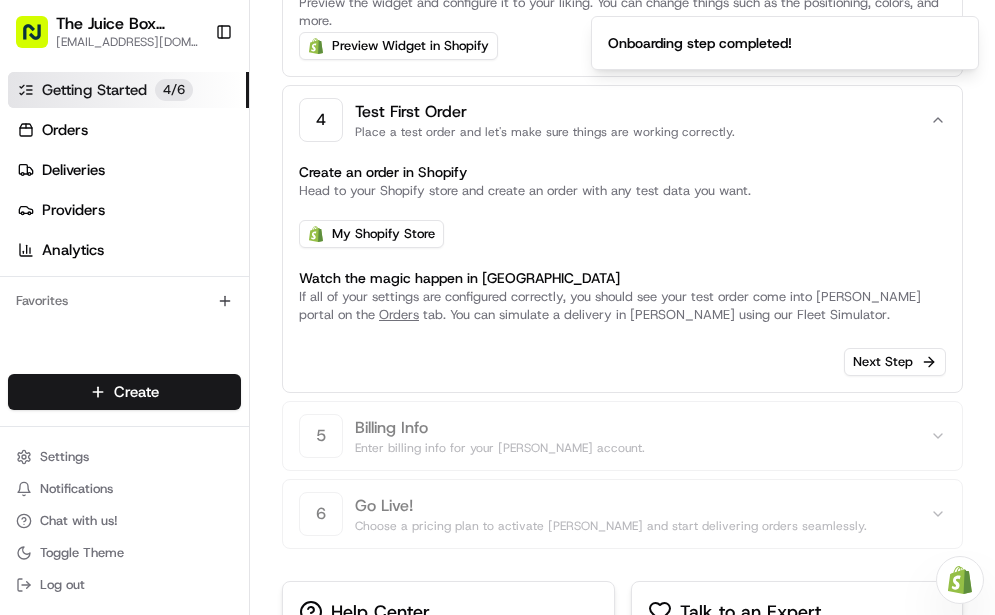 scroll, scrollTop: 353, scrollLeft: 0, axis: vertical 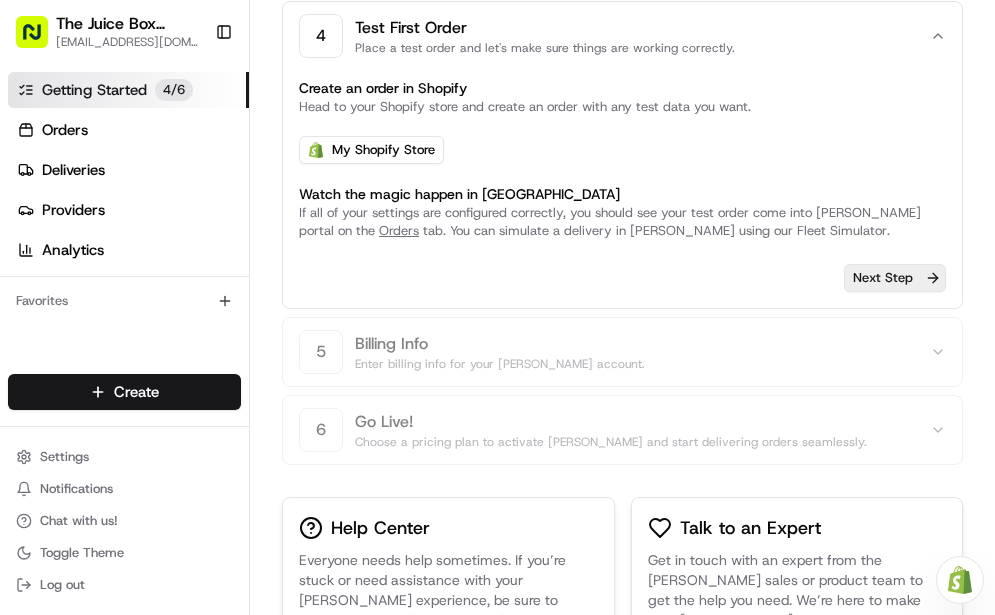 click on "Next Step" at bounding box center [895, 278] 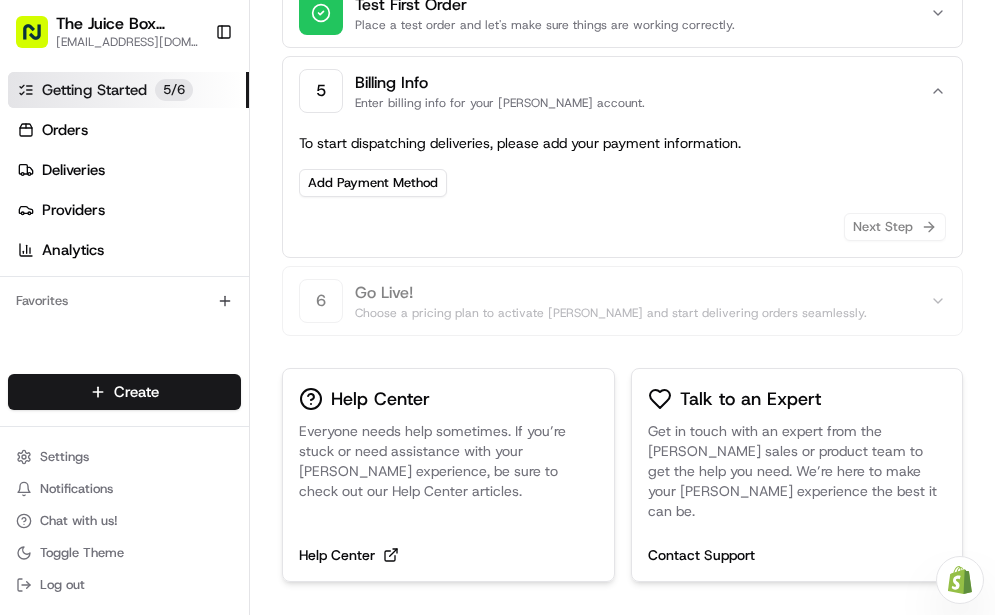 scroll, scrollTop: 375, scrollLeft: 0, axis: vertical 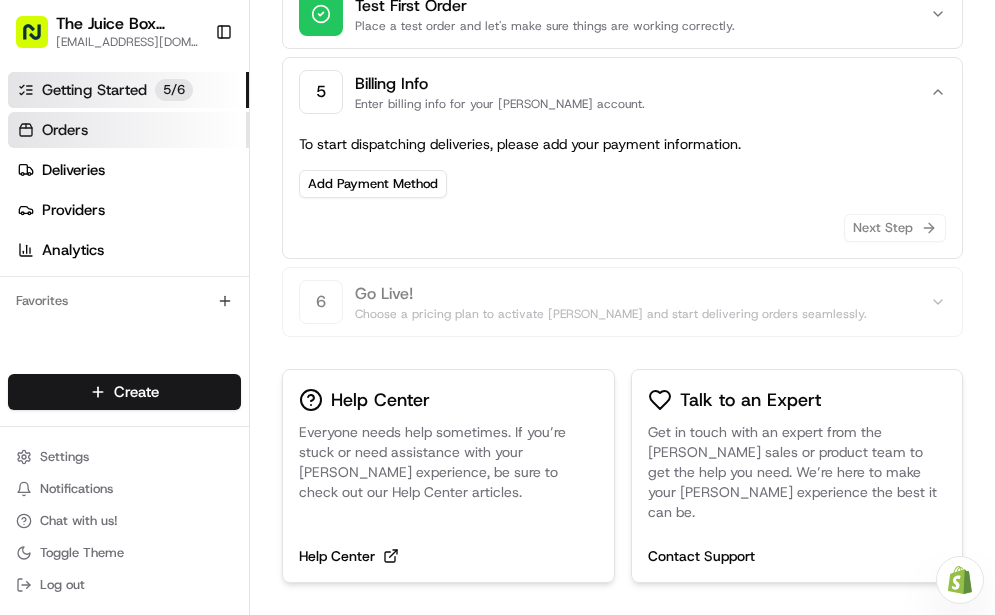 click on "Orders" at bounding box center (65, 130) 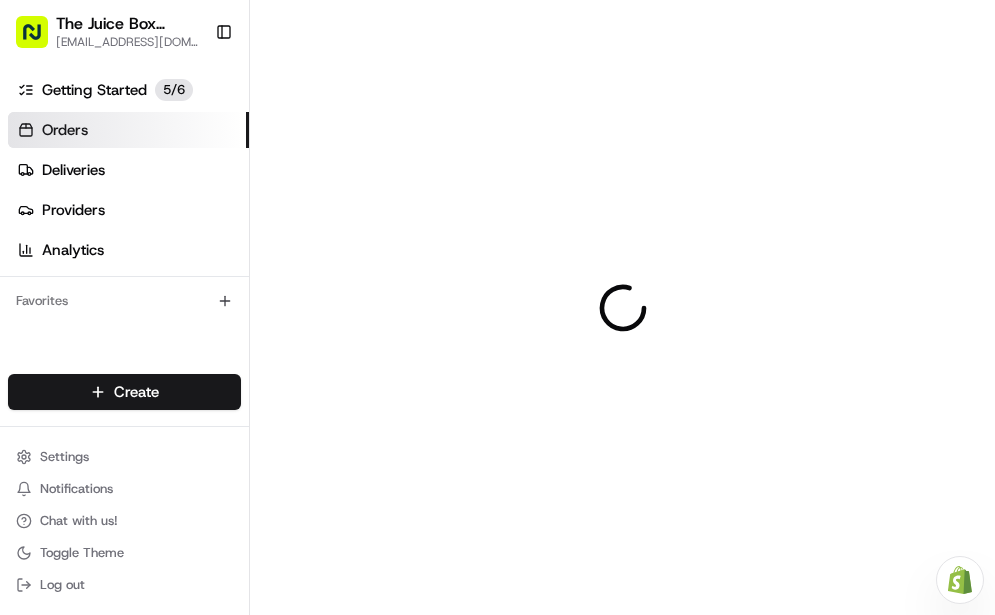 scroll, scrollTop: 0, scrollLeft: 0, axis: both 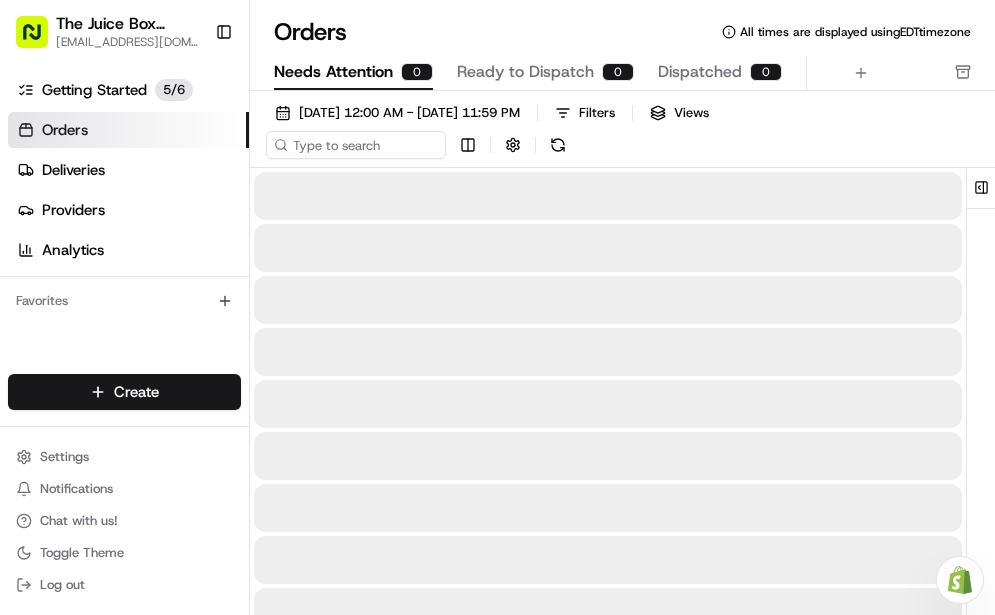 click on "Needs Attention" at bounding box center [333, 72] 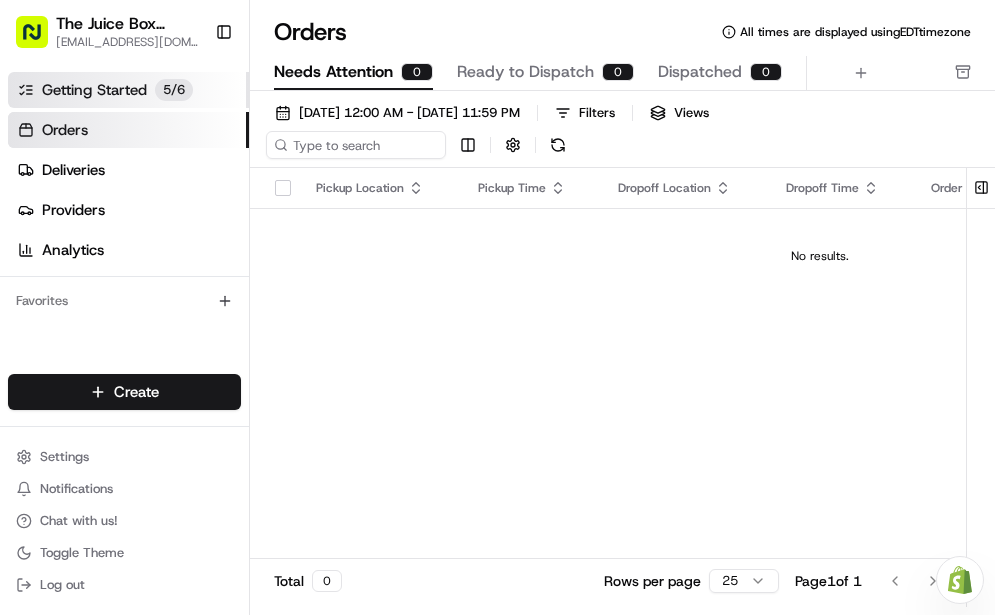 click on "Getting Started" at bounding box center (94, 90) 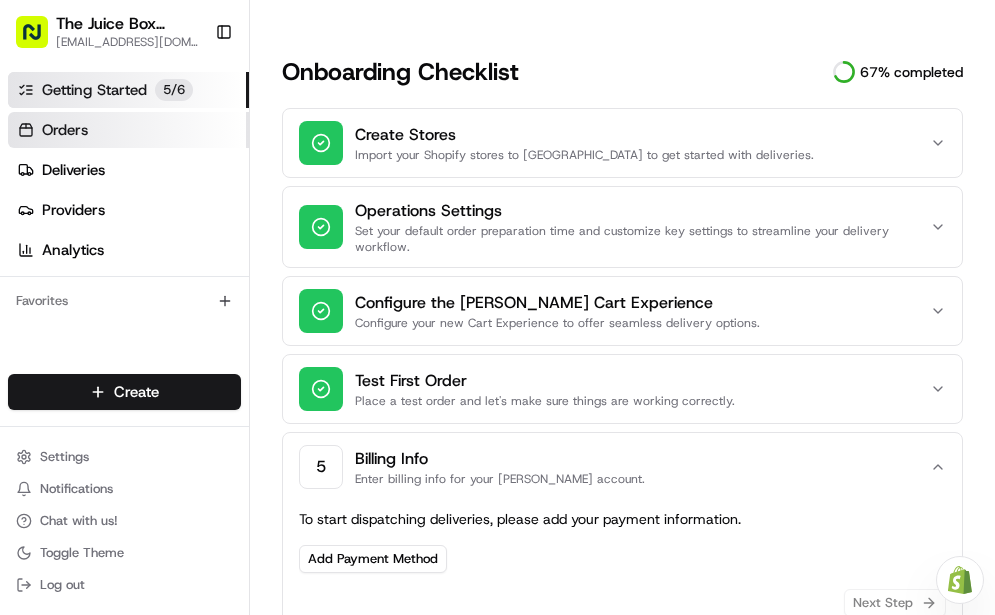 click on "Orders" at bounding box center [128, 130] 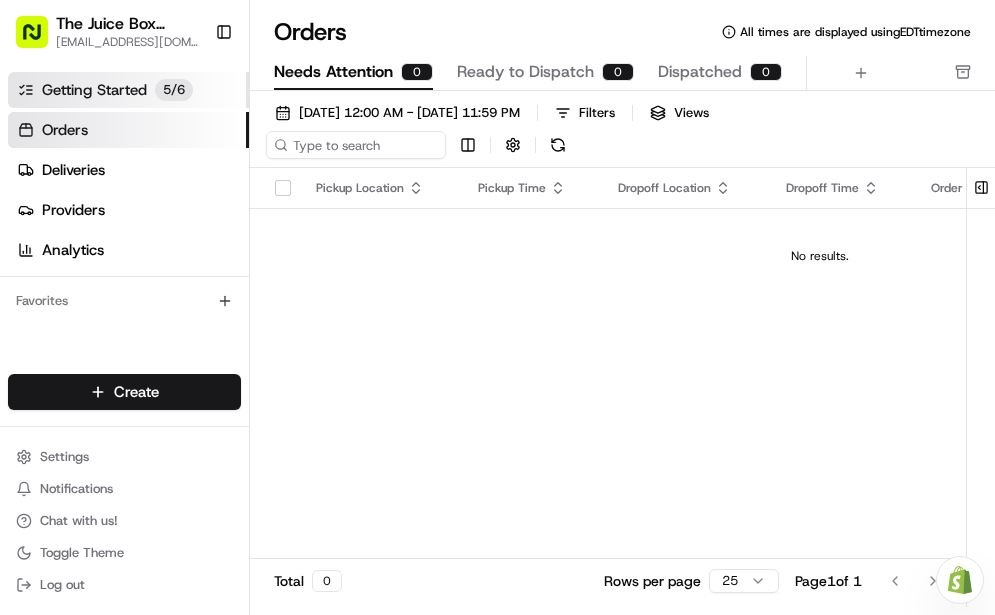 click on "Getting Started" at bounding box center [94, 90] 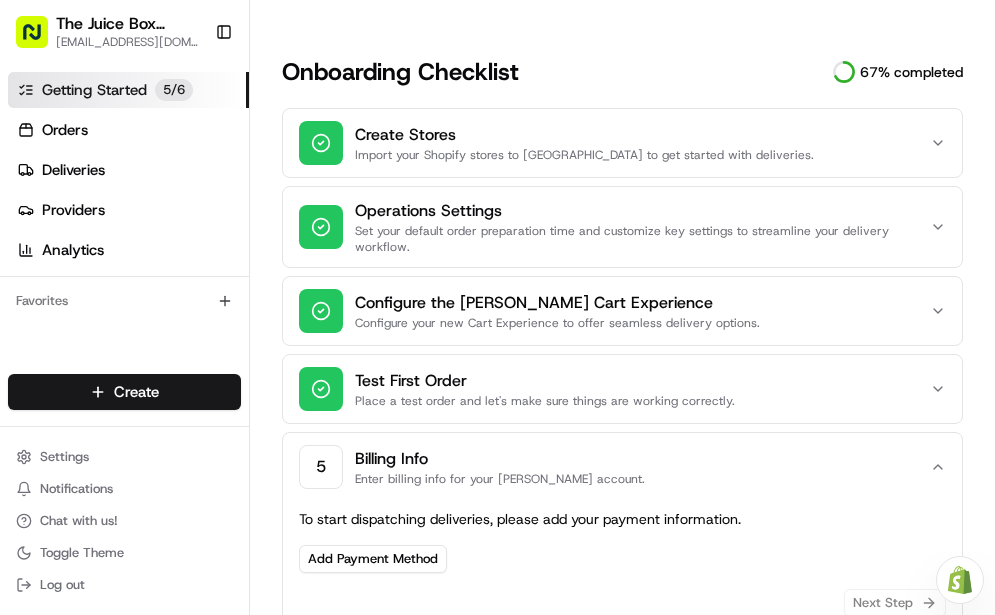 click on "Test First Order" at bounding box center (636, 381) 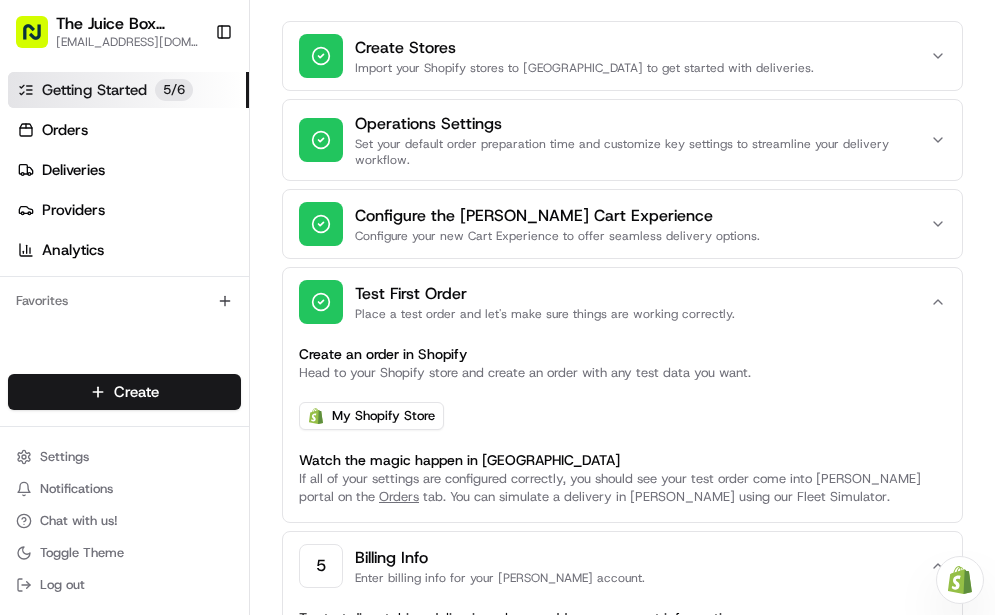 scroll, scrollTop: 171, scrollLeft: 0, axis: vertical 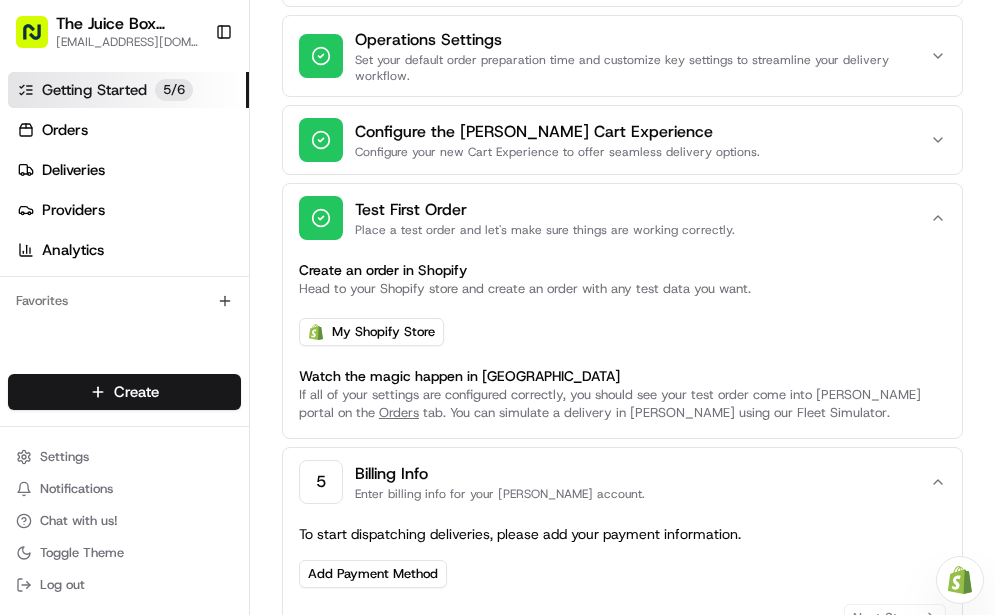 click on "Create an order in Shopify Head to your Shopify store and create an order with any test data you want. My Shopify Store Watch the magic happen in [PERSON_NAME] If all of your settings are configured correctly, you should see your test order come into [PERSON_NAME] portal on the   Orders   tab. You can simulate a delivery in [PERSON_NAME] using our Fleet Simulator." at bounding box center [622, 341] 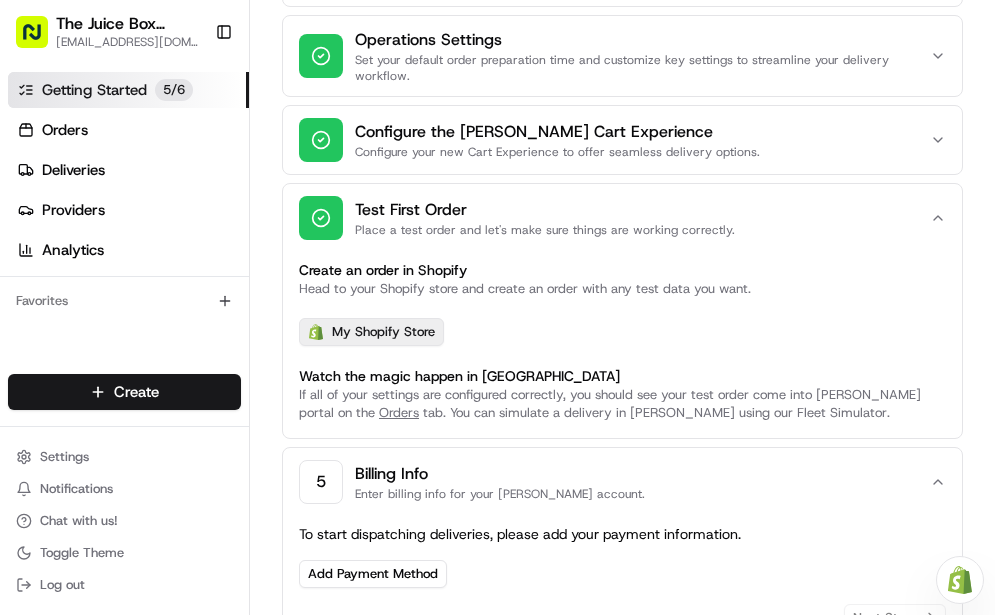 click on "My Shopify Store" at bounding box center [371, 332] 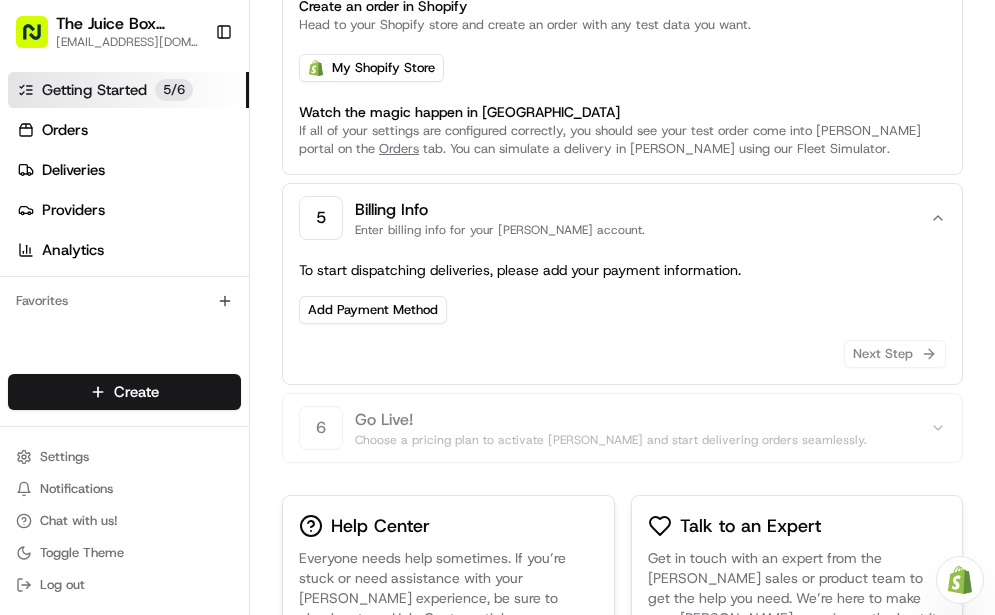 scroll, scrollTop: 573, scrollLeft: 0, axis: vertical 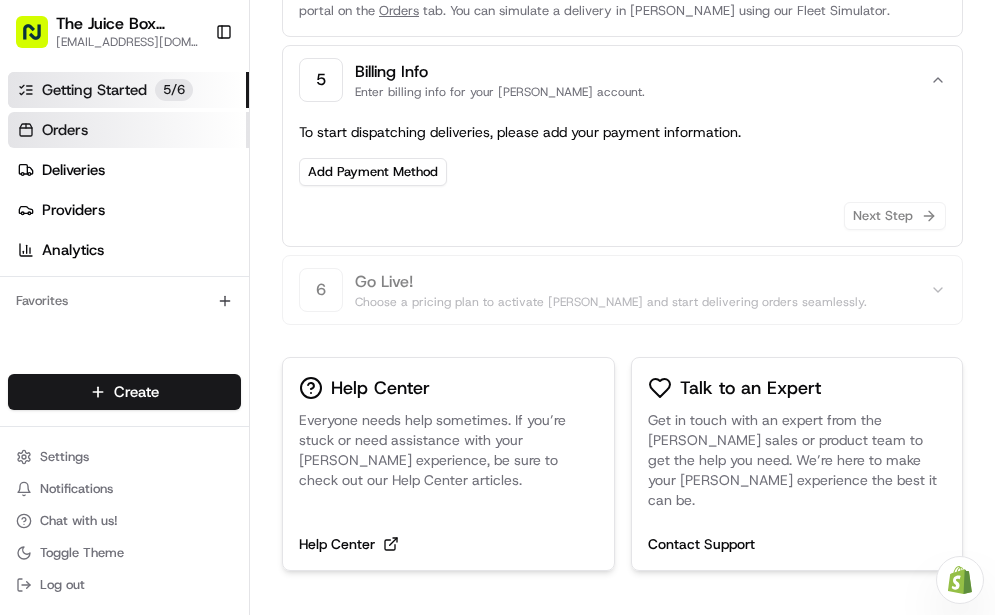 click on "Orders" at bounding box center [128, 130] 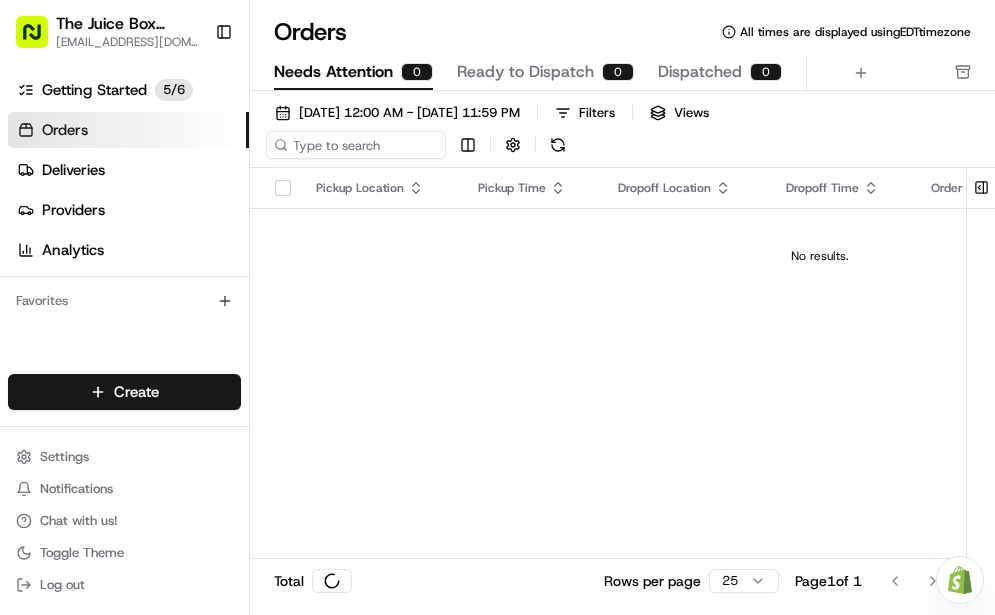 scroll, scrollTop: 0, scrollLeft: 0, axis: both 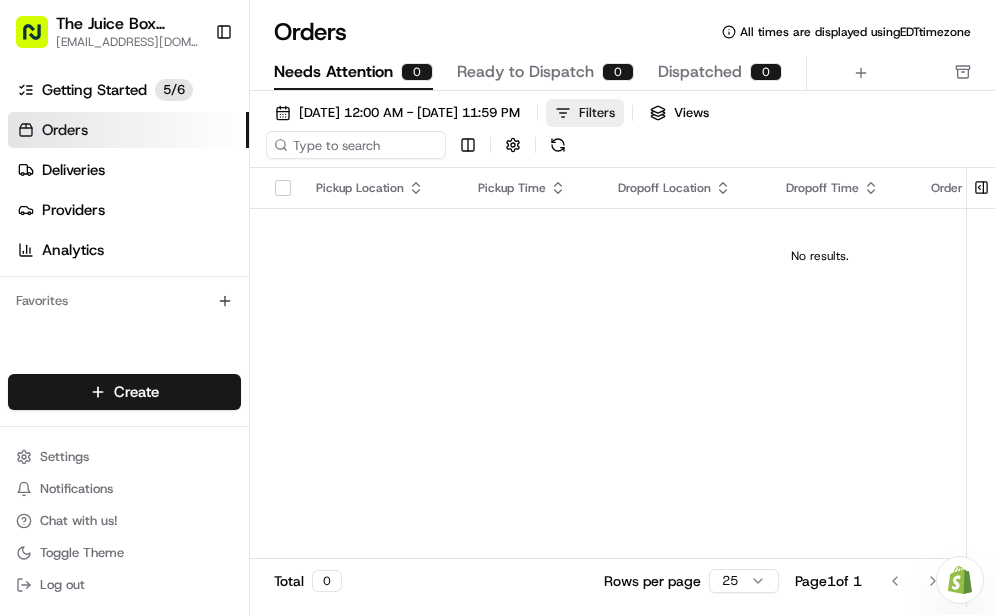 click on "Filters" at bounding box center [597, 113] 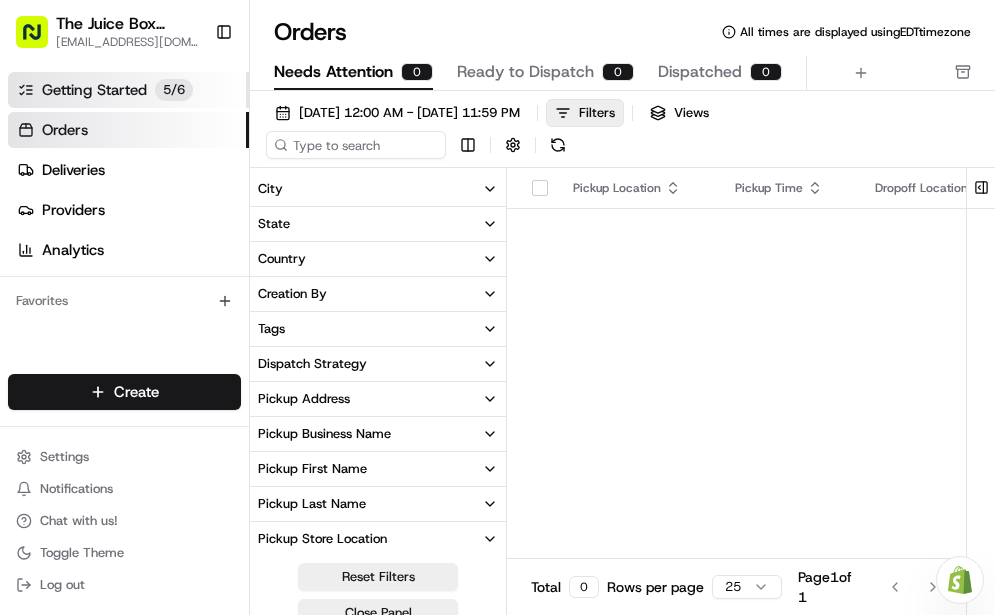 click on "Getting Started" at bounding box center (94, 90) 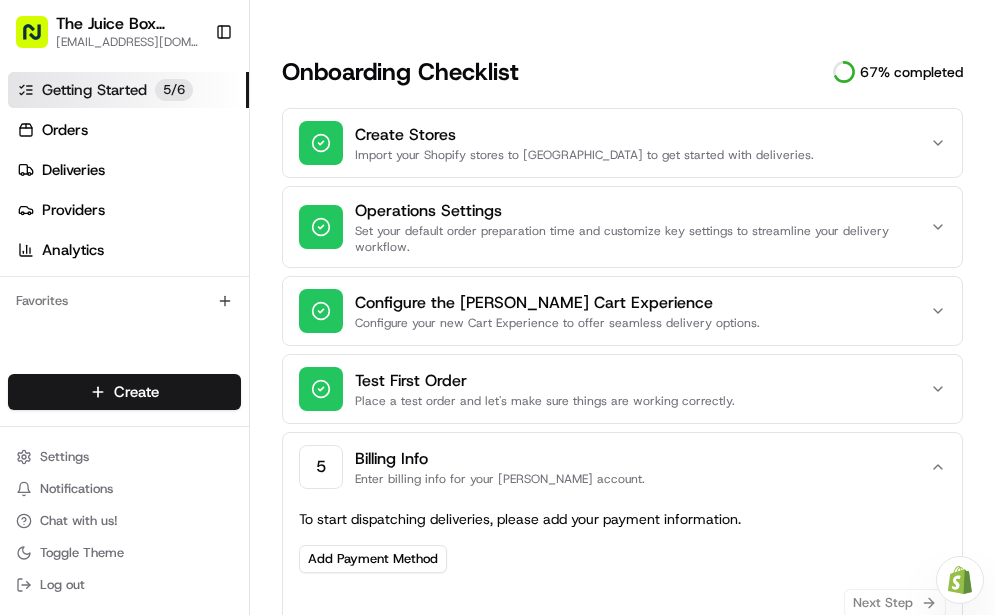 click on "Create Stores" at bounding box center (636, 135) 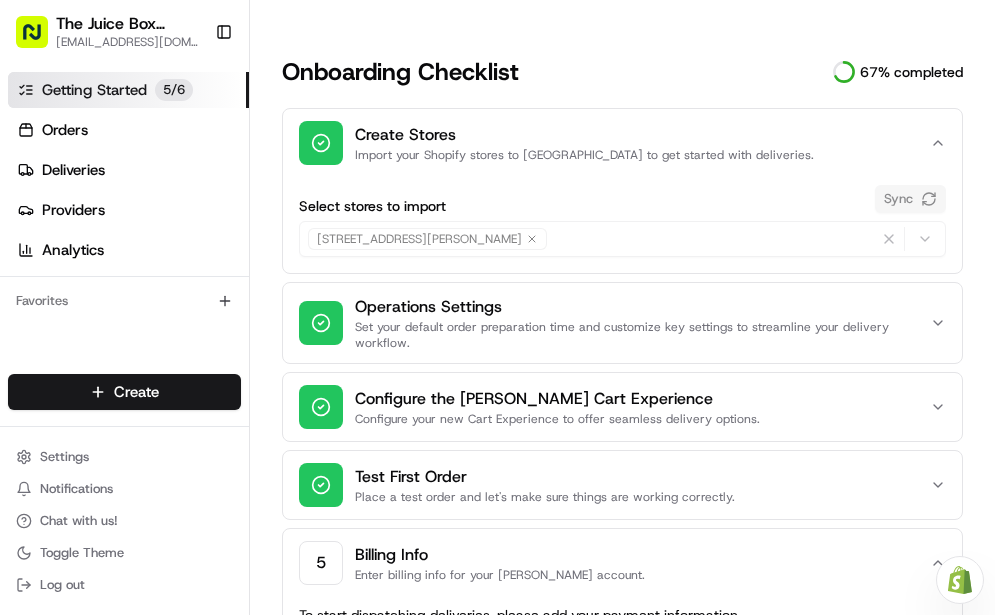 click on "Select stores to import Sync" at bounding box center (622, 199) 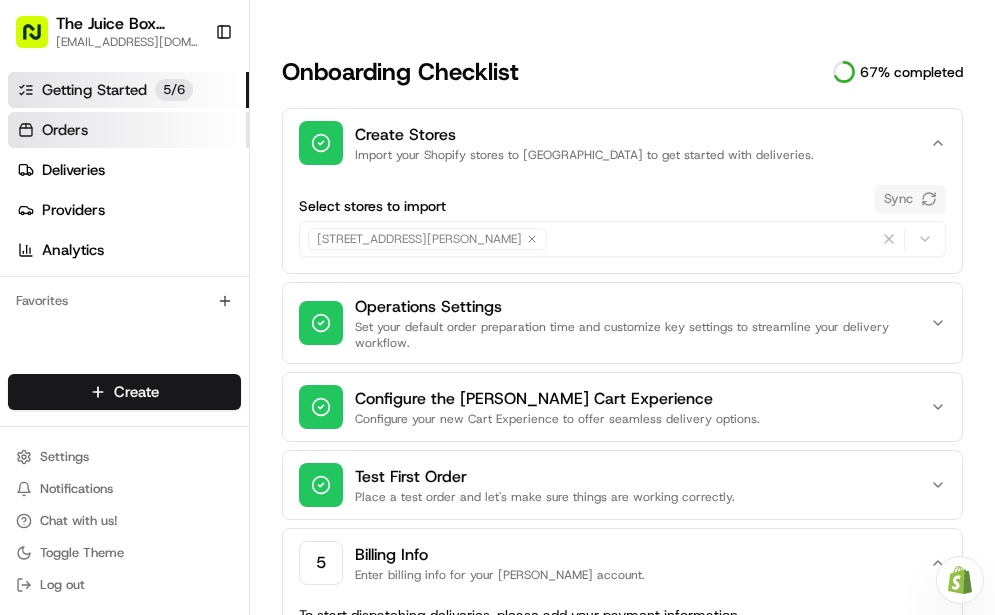 click on "Orders" at bounding box center [65, 130] 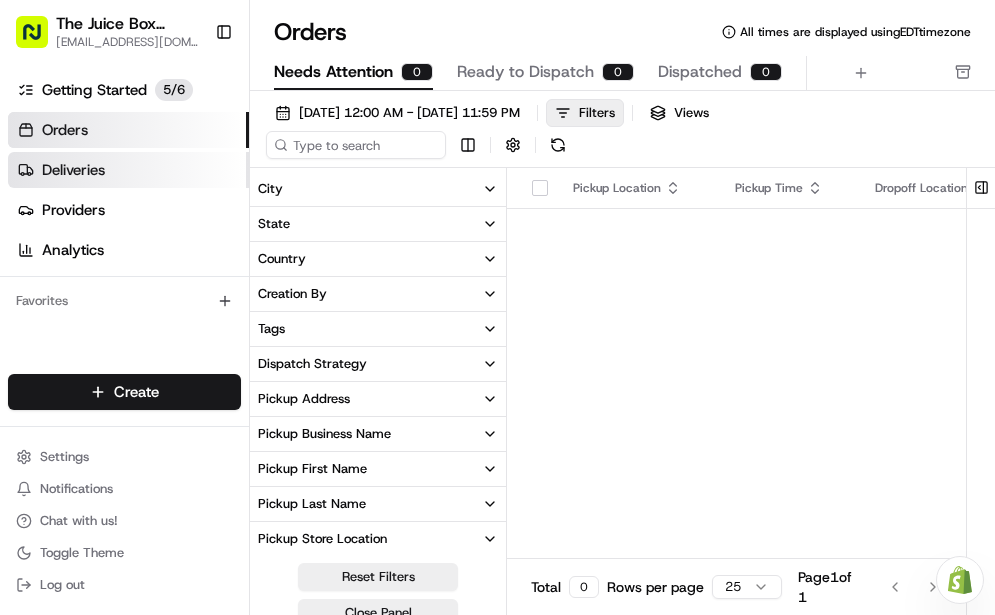 click on "Deliveries" at bounding box center (73, 170) 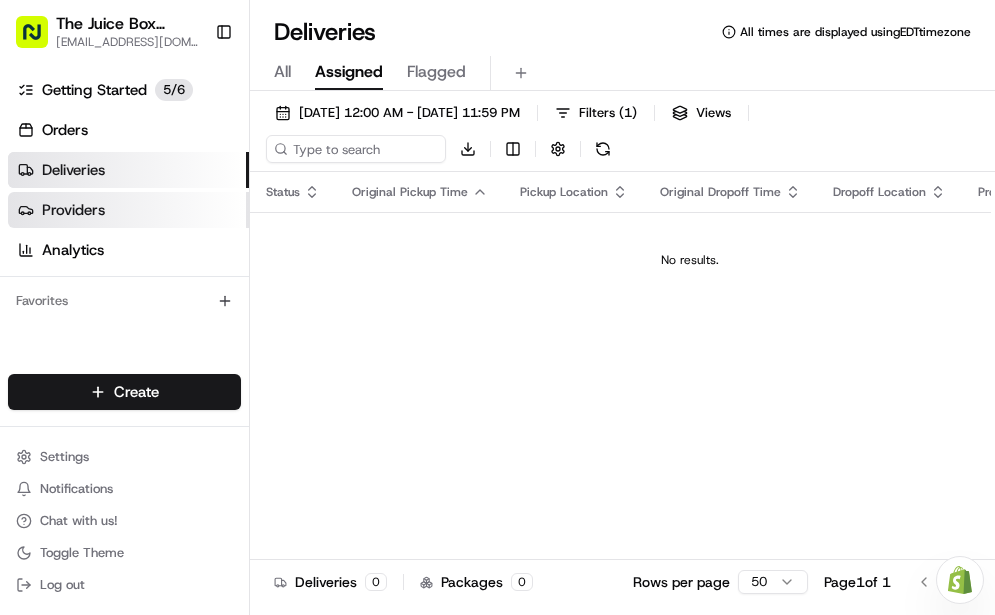 click on "Providers" at bounding box center (73, 210) 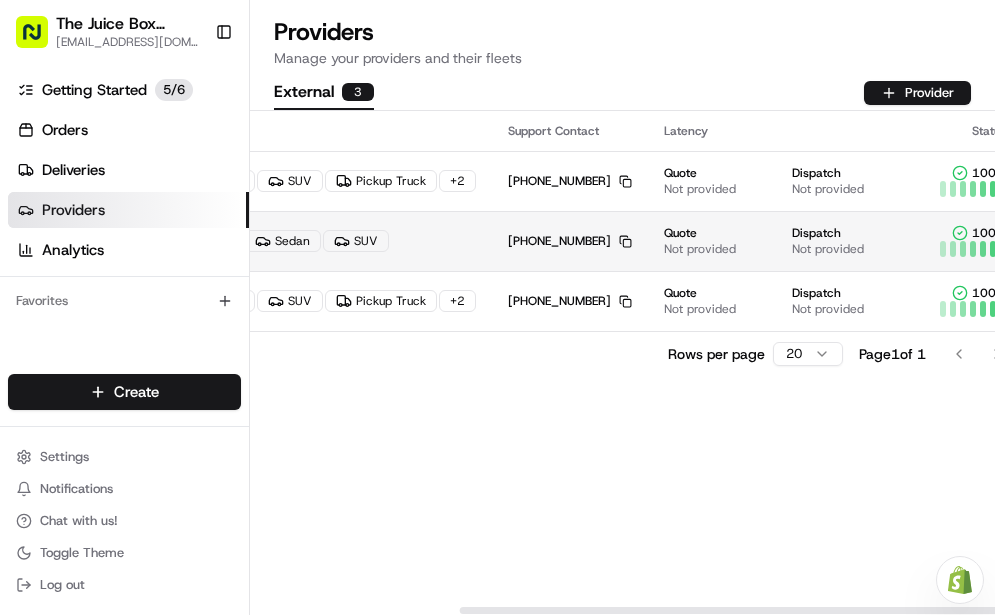 scroll, scrollTop: 0, scrollLeft: 291, axis: horizontal 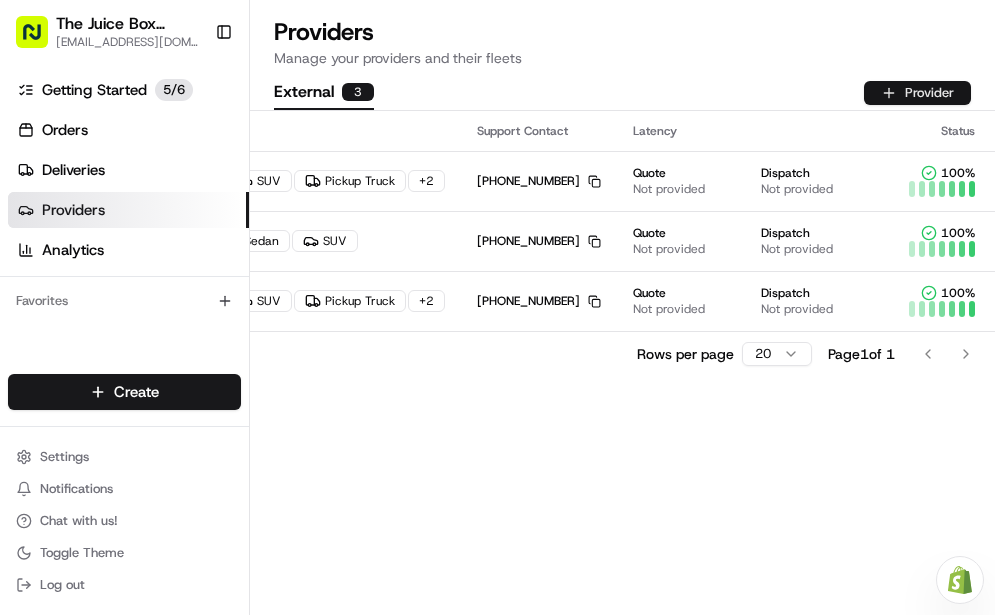click on "Provider" at bounding box center (917, 93) 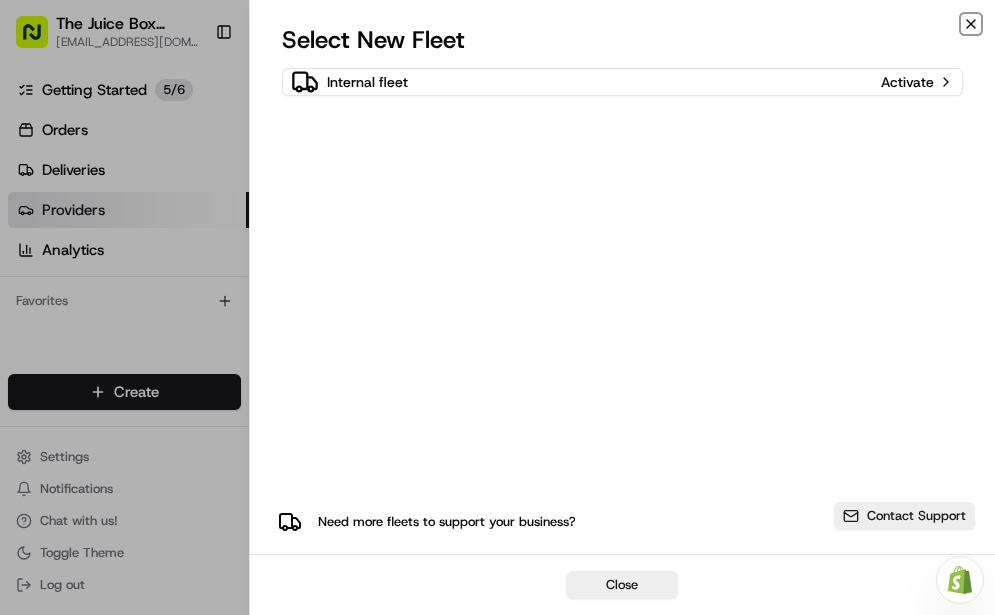 click 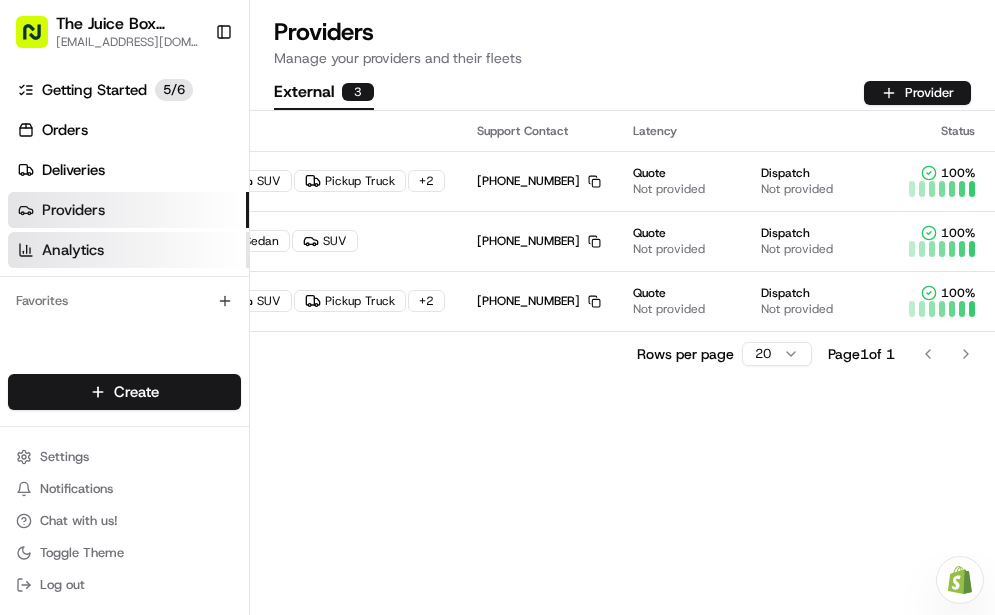 click on "Analytics" at bounding box center (128, 250) 